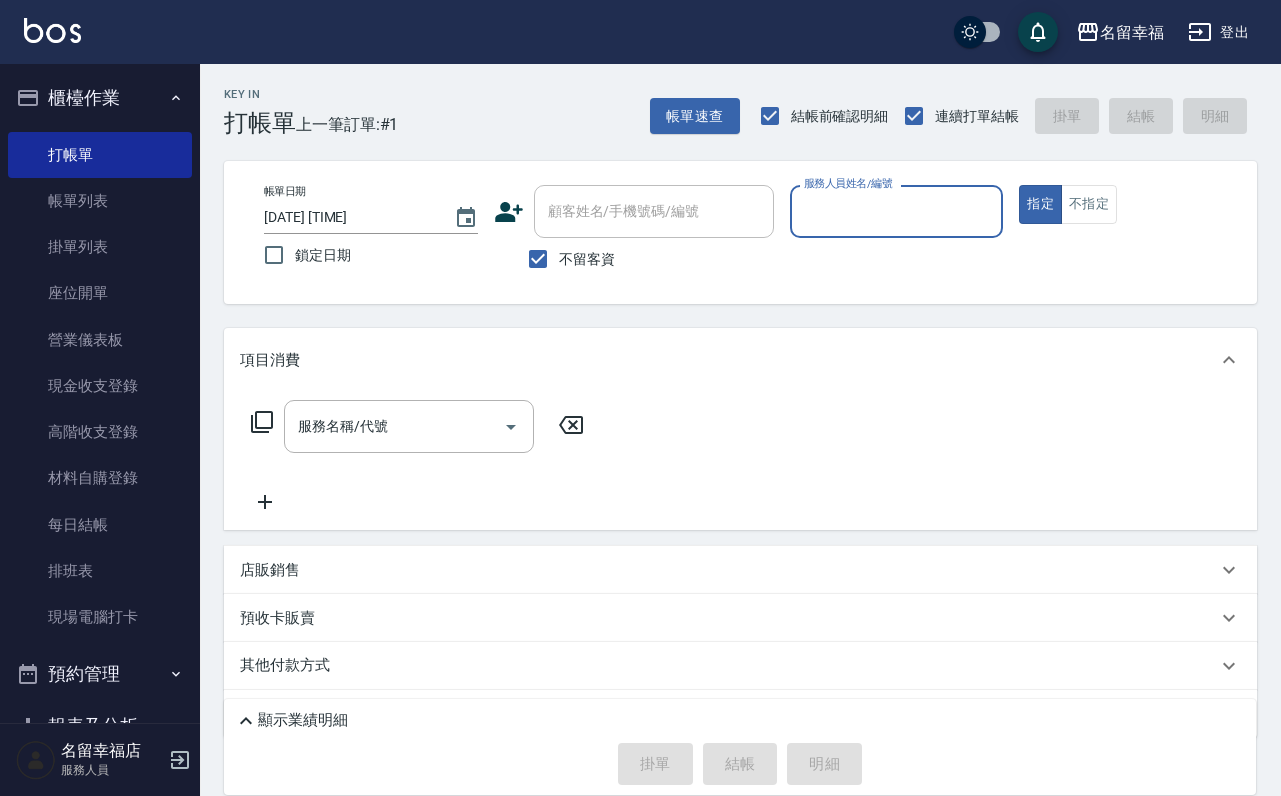 scroll, scrollTop: 0, scrollLeft: 0, axis: both 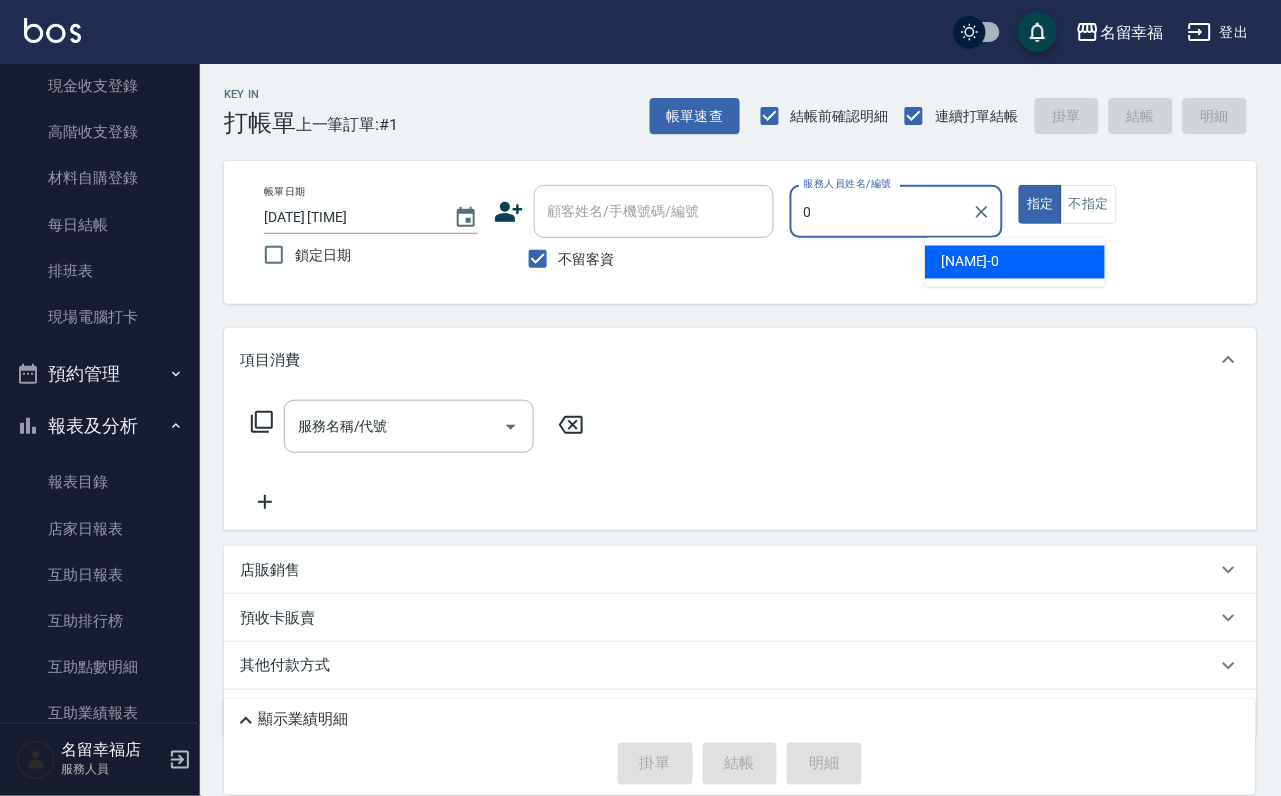 type on "小靜-0" 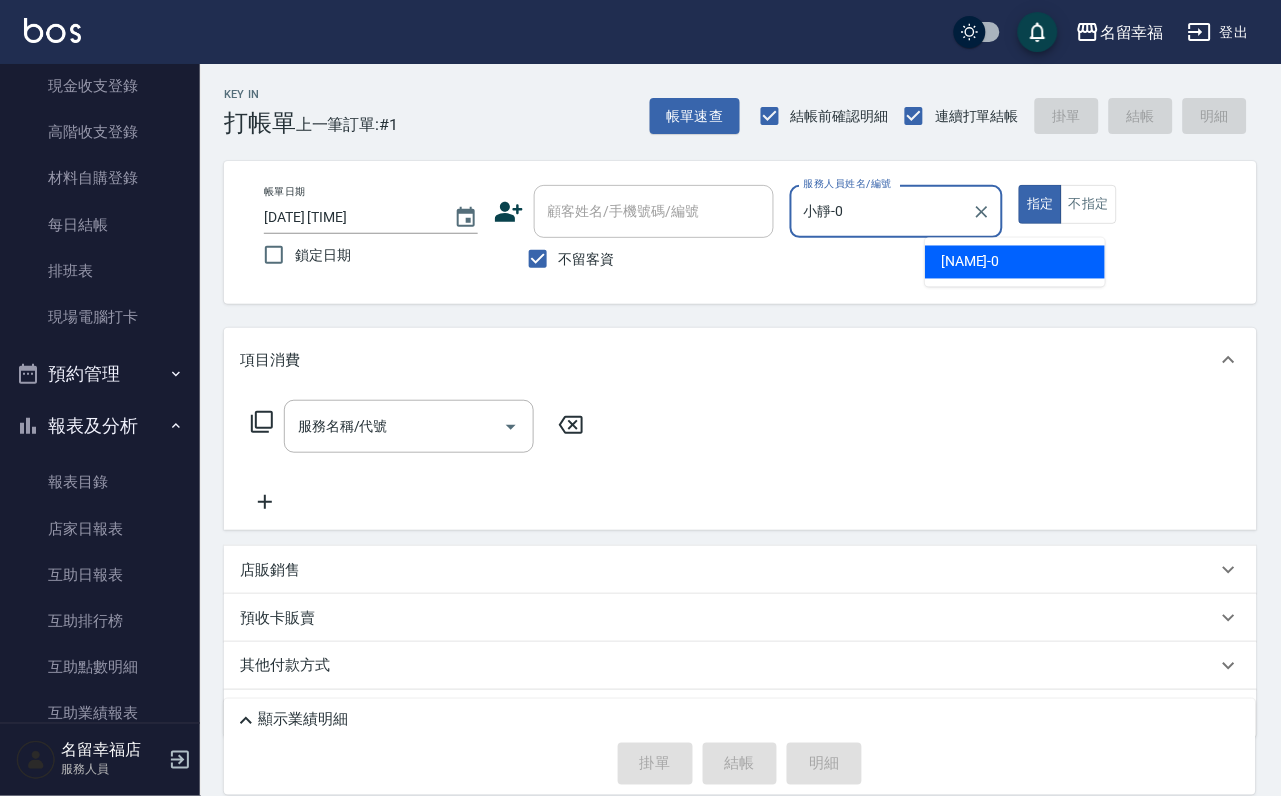 type on "true" 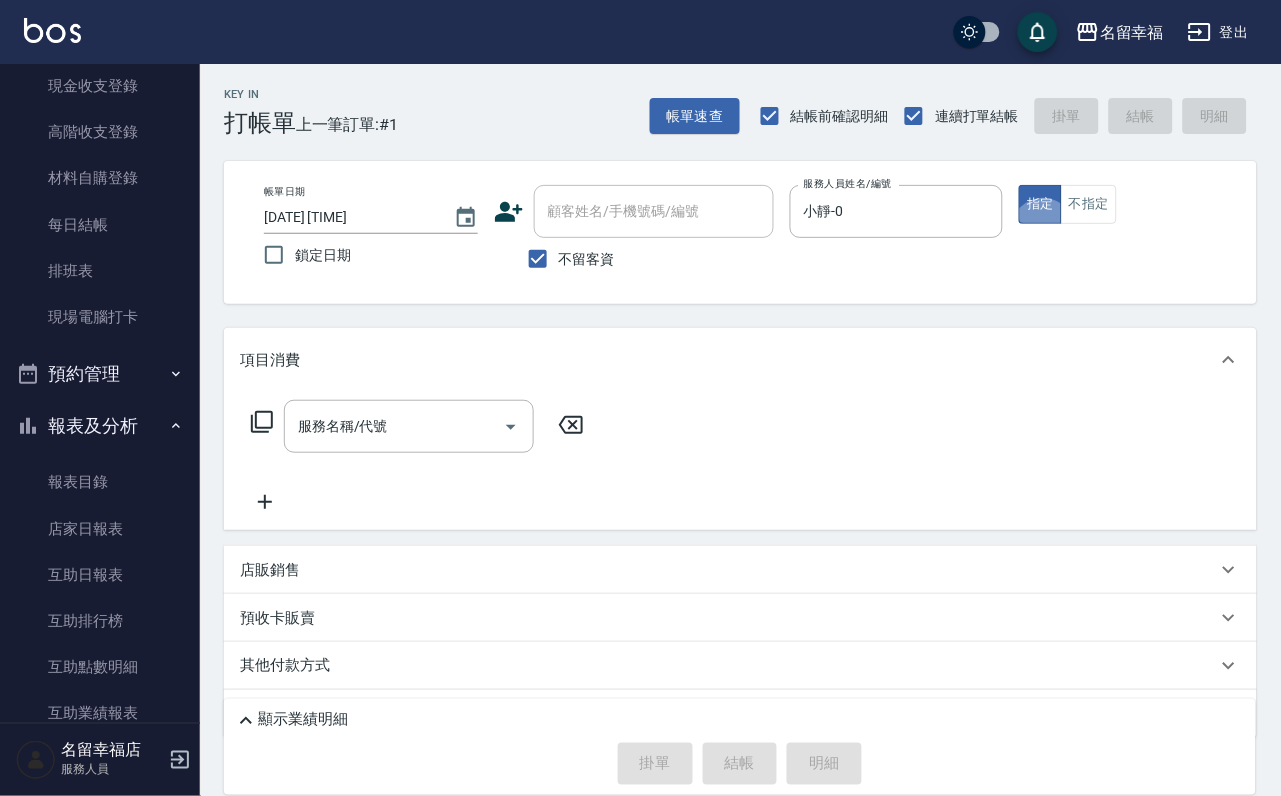 click 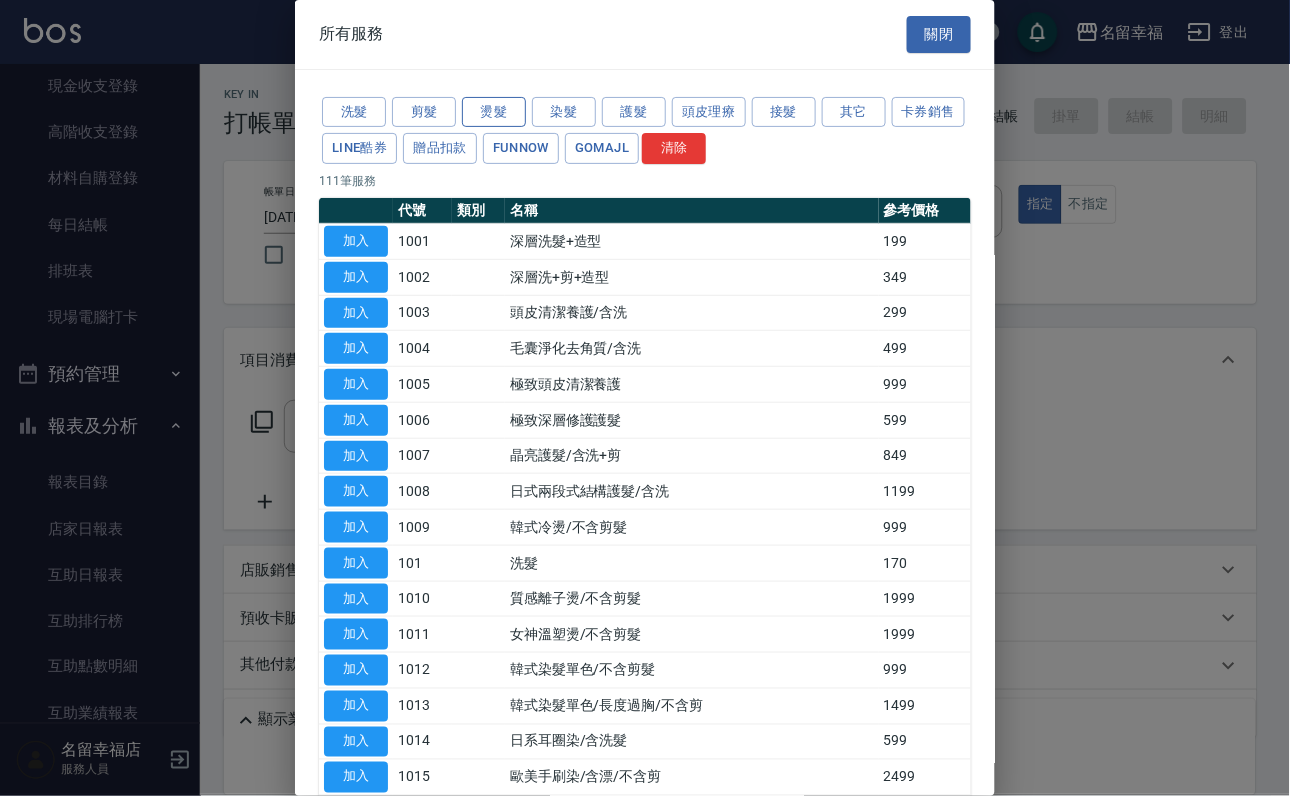 click on "燙髮" at bounding box center (494, 112) 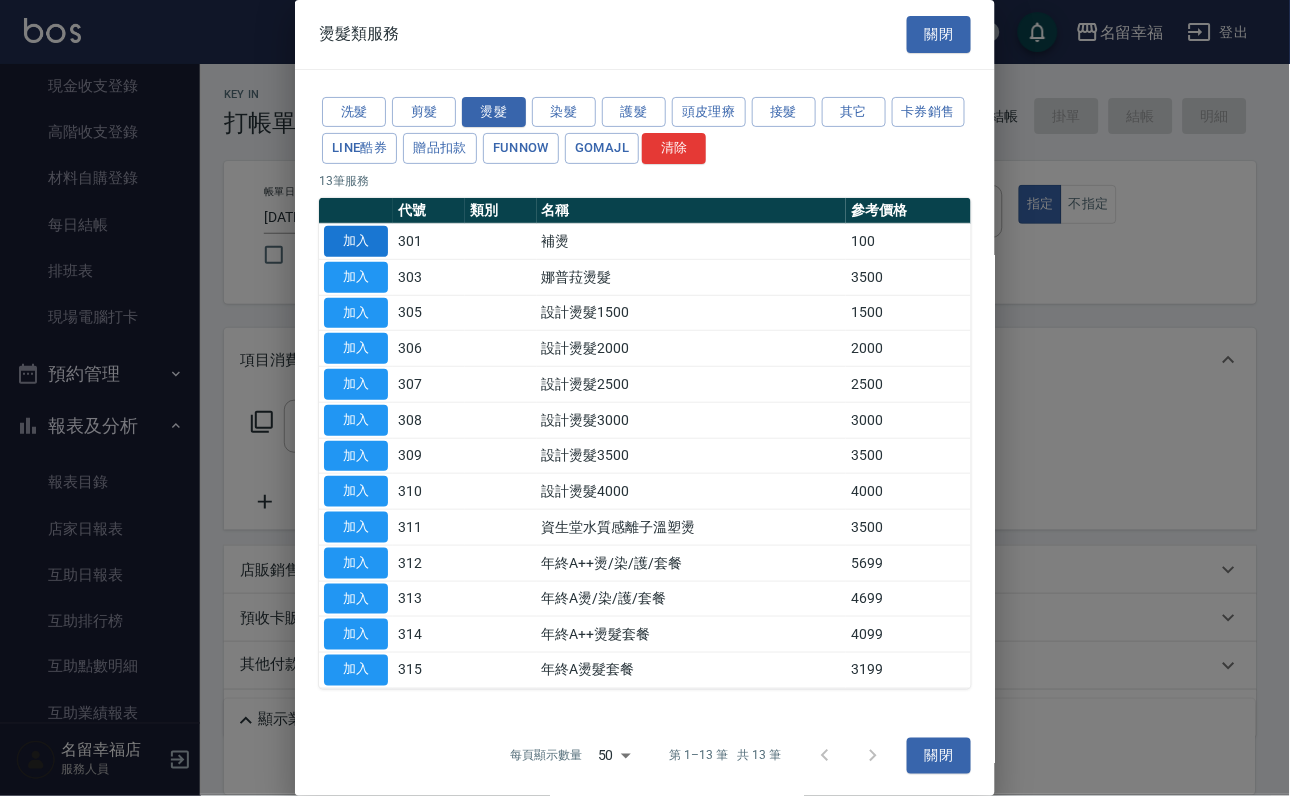 click on "加入" at bounding box center (356, 241) 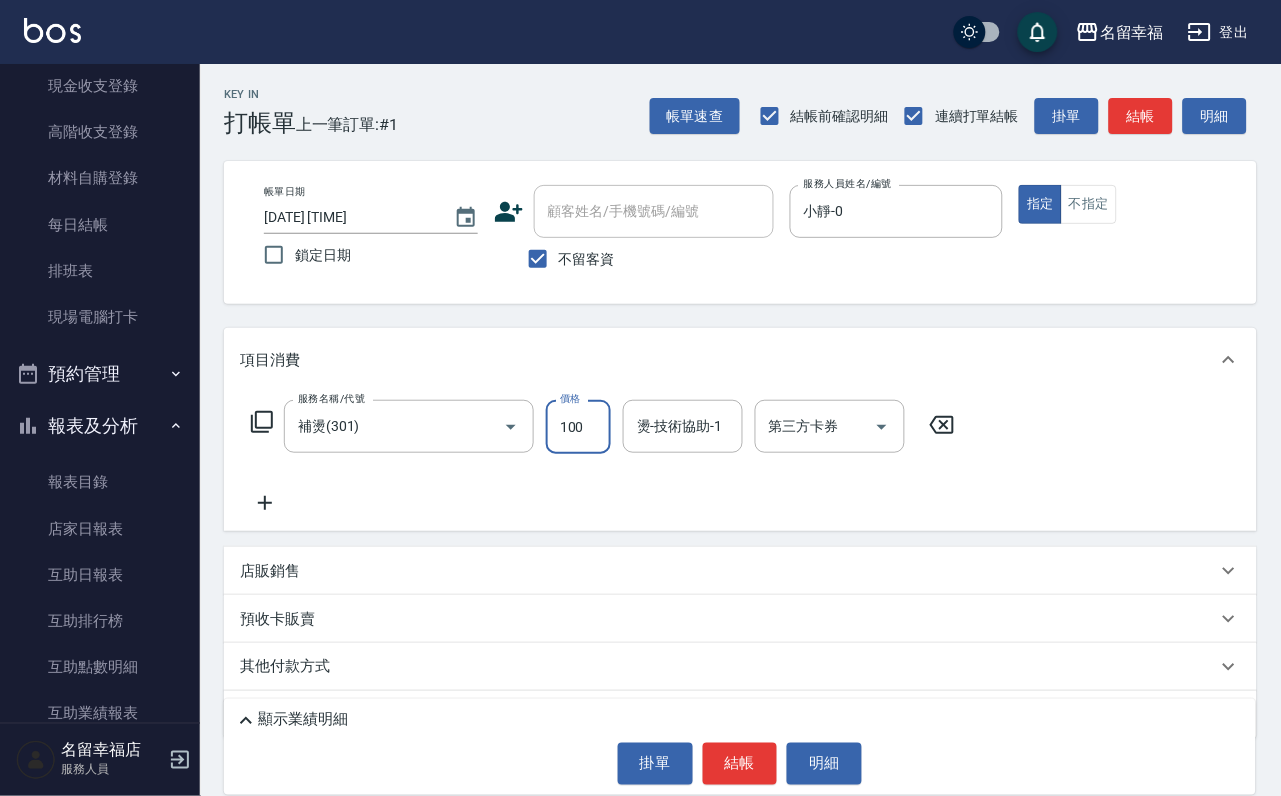click on "100" at bounding box center [578, 427] 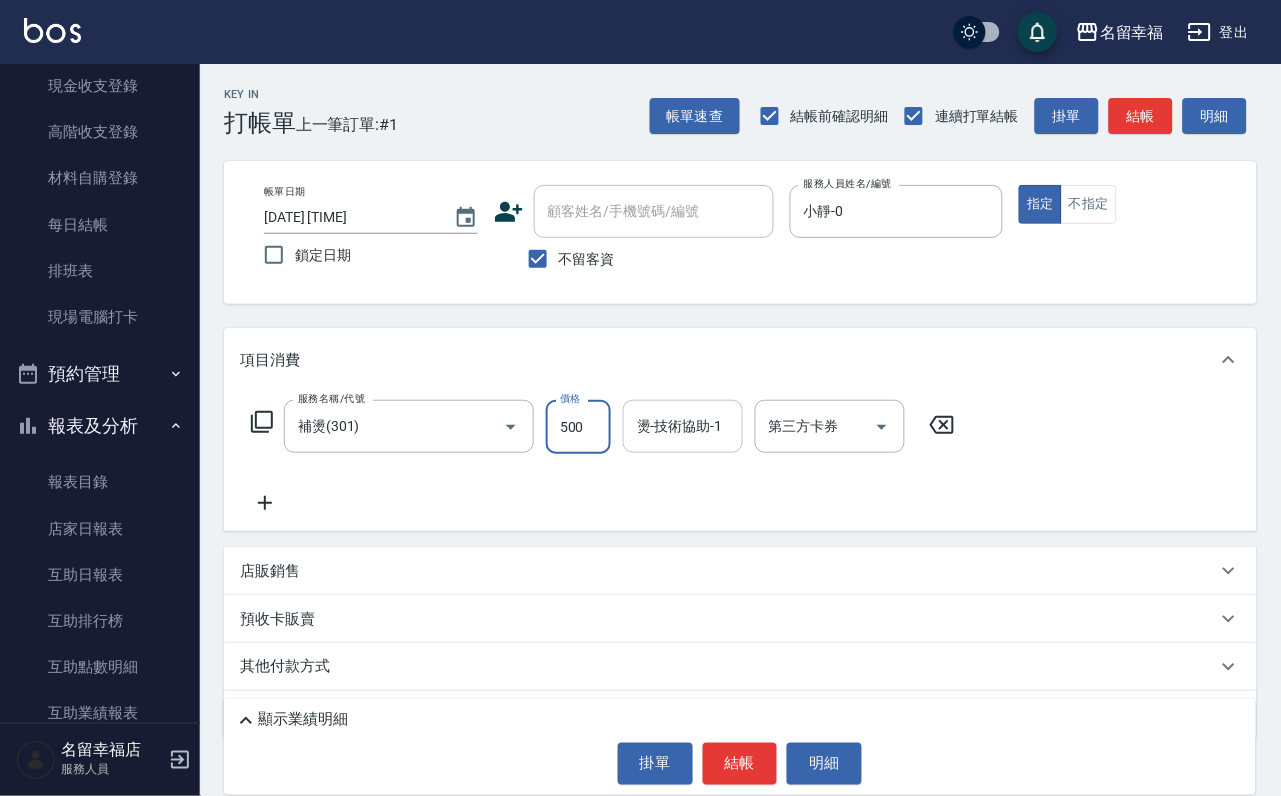 type on "500" 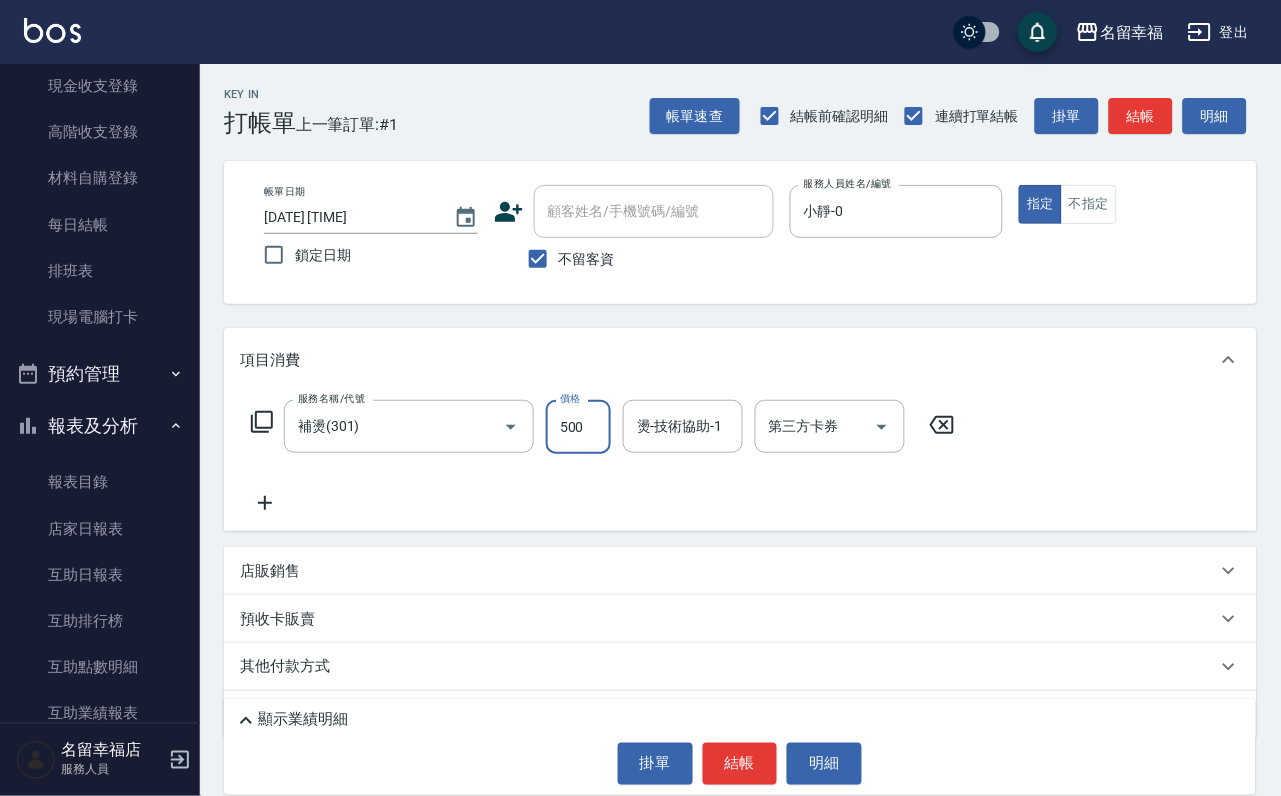 click on "燙-技術協助-1" at bounding box center [683, 426] 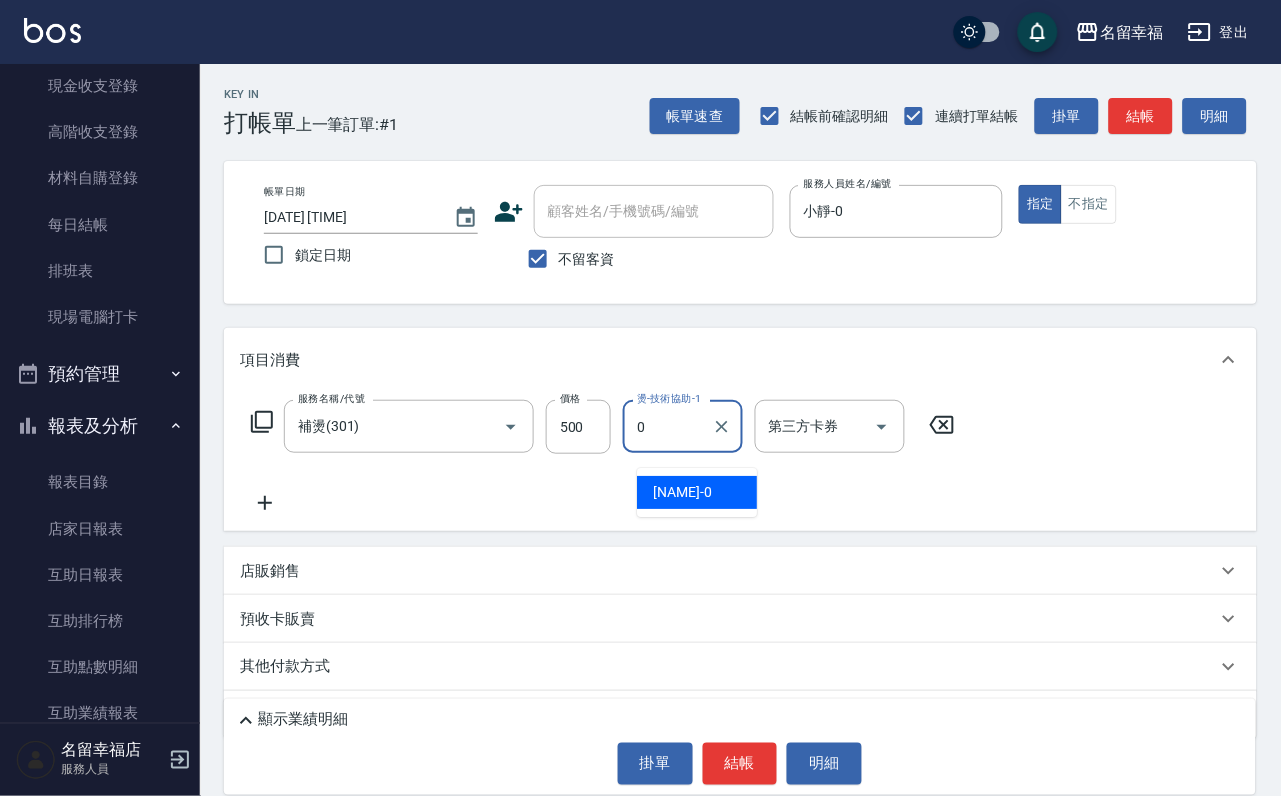 type on "小靜-0" 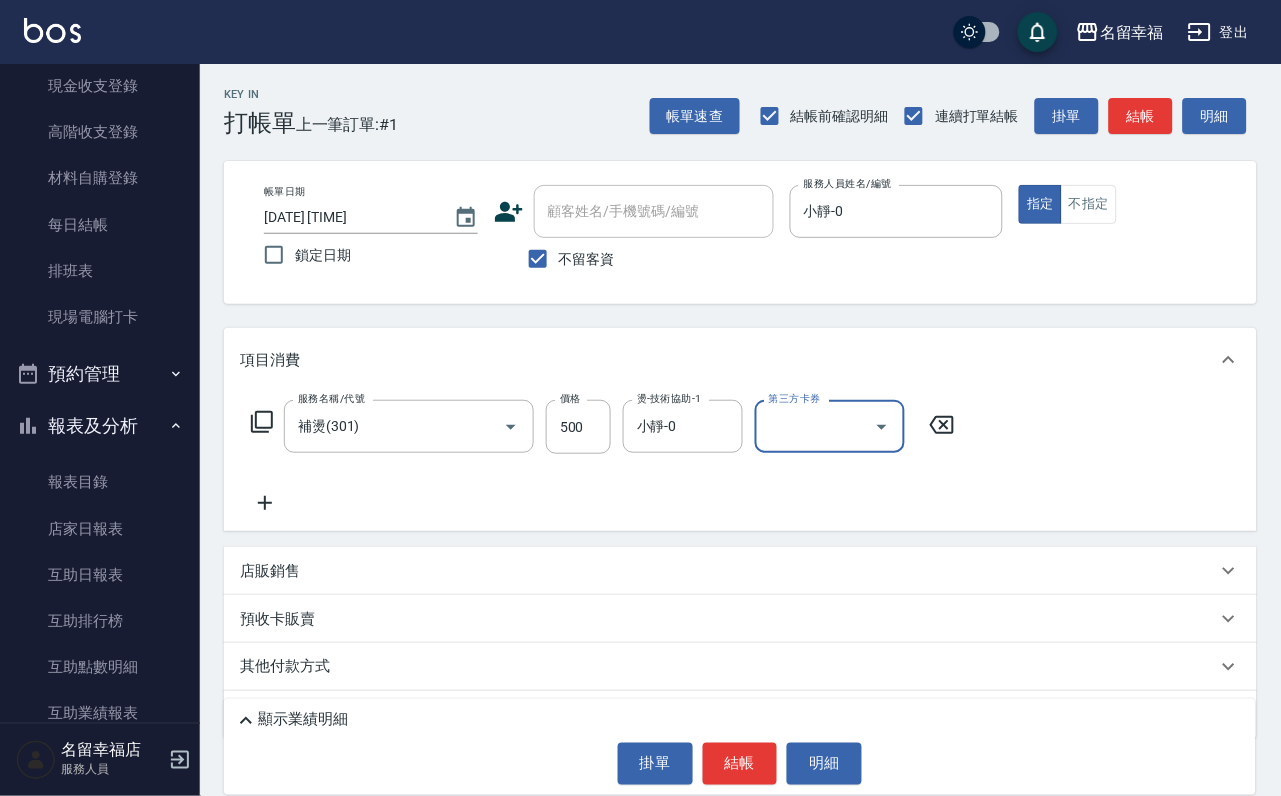 click 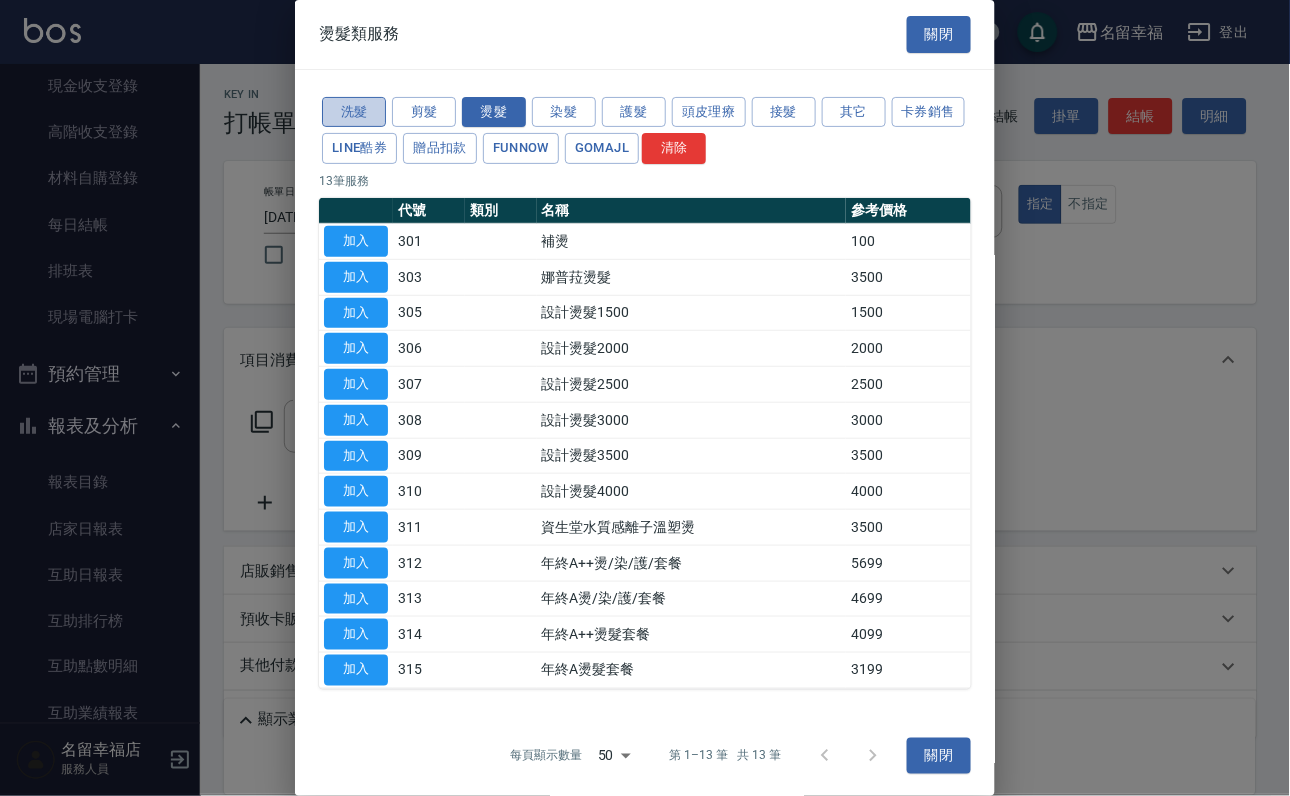 click on "洗髮" at bounding box center (354, 112) 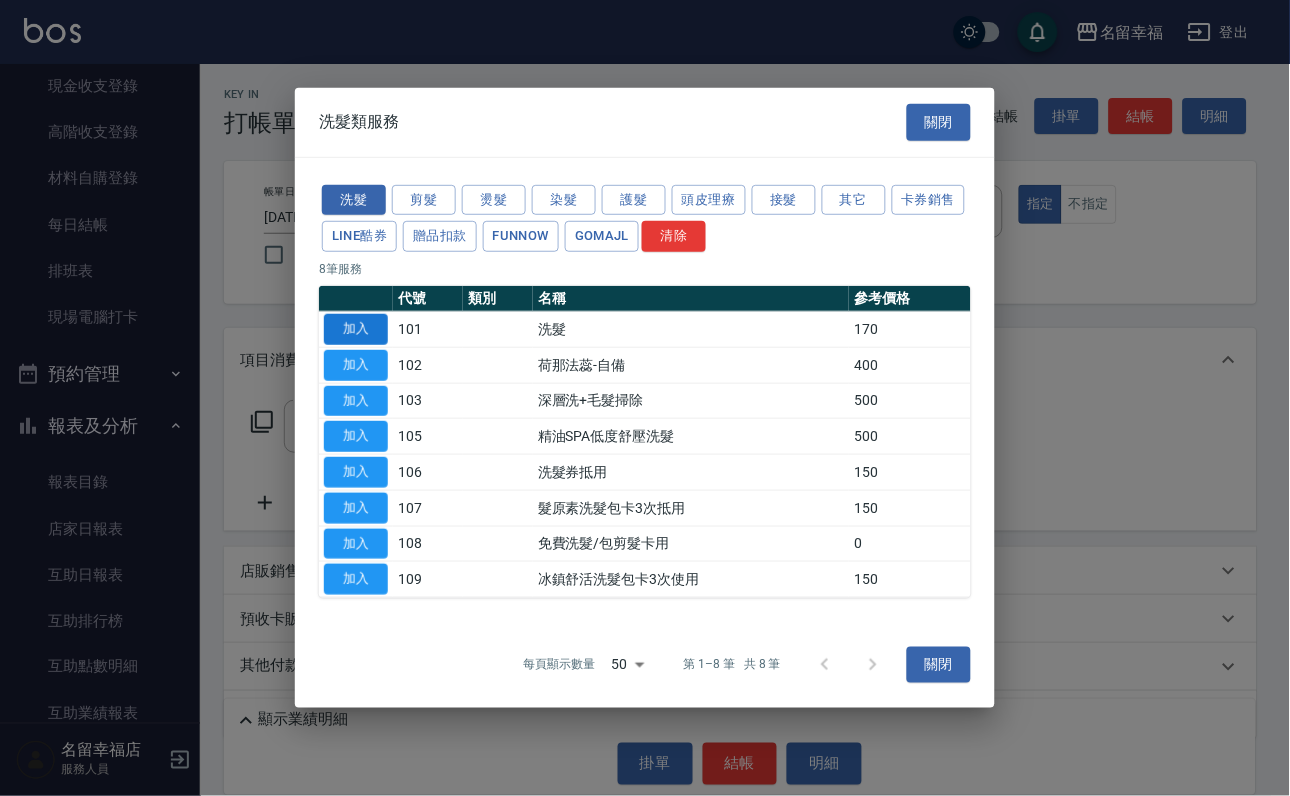 click on "加入" at bounding box center (356, 329) 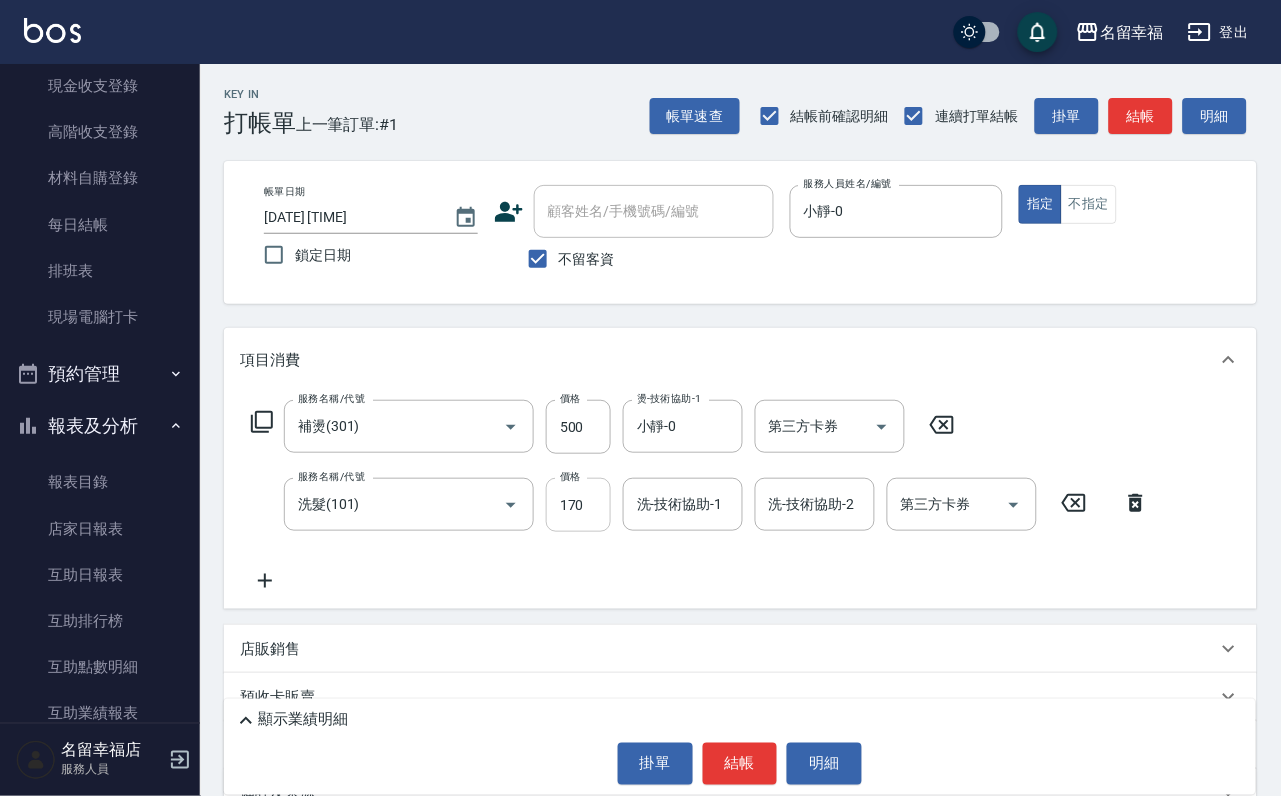 click on "170" at bounding box center (578, 505) 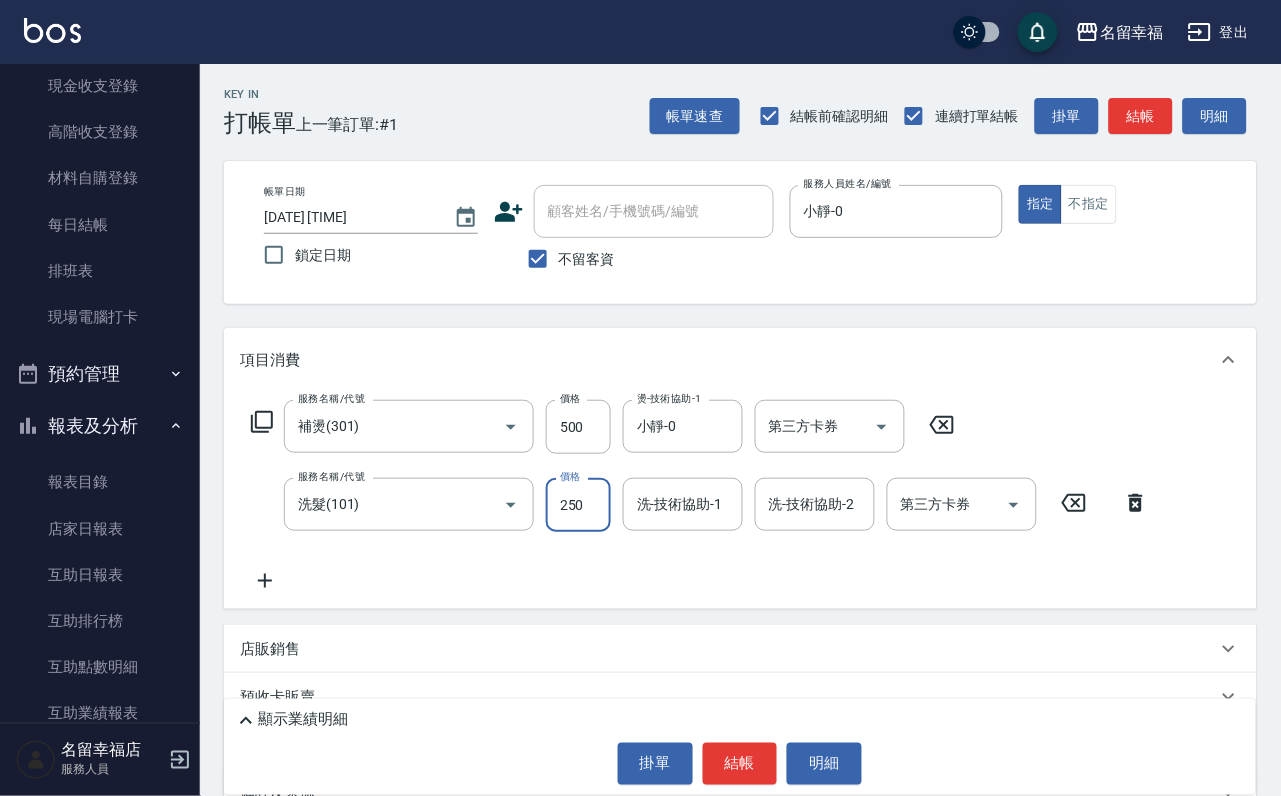 type on "250" 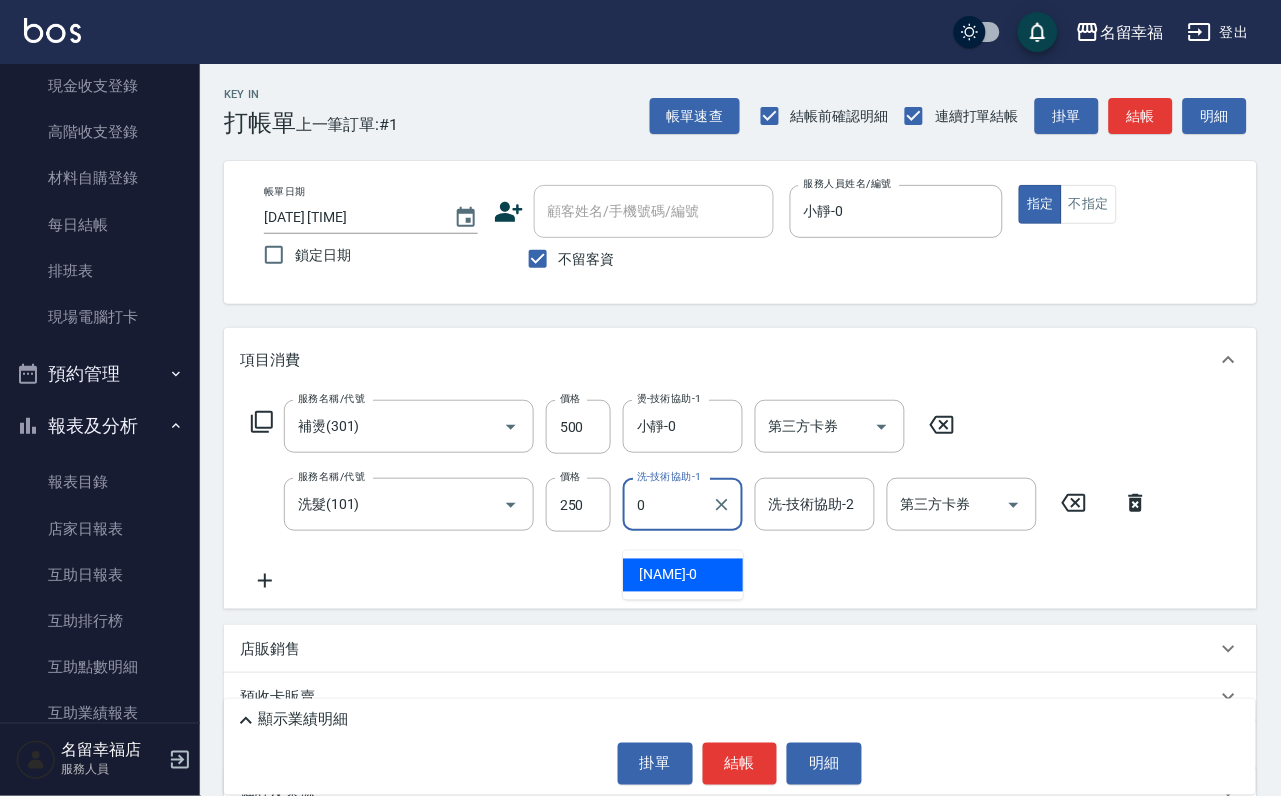 type on "小靜-0" 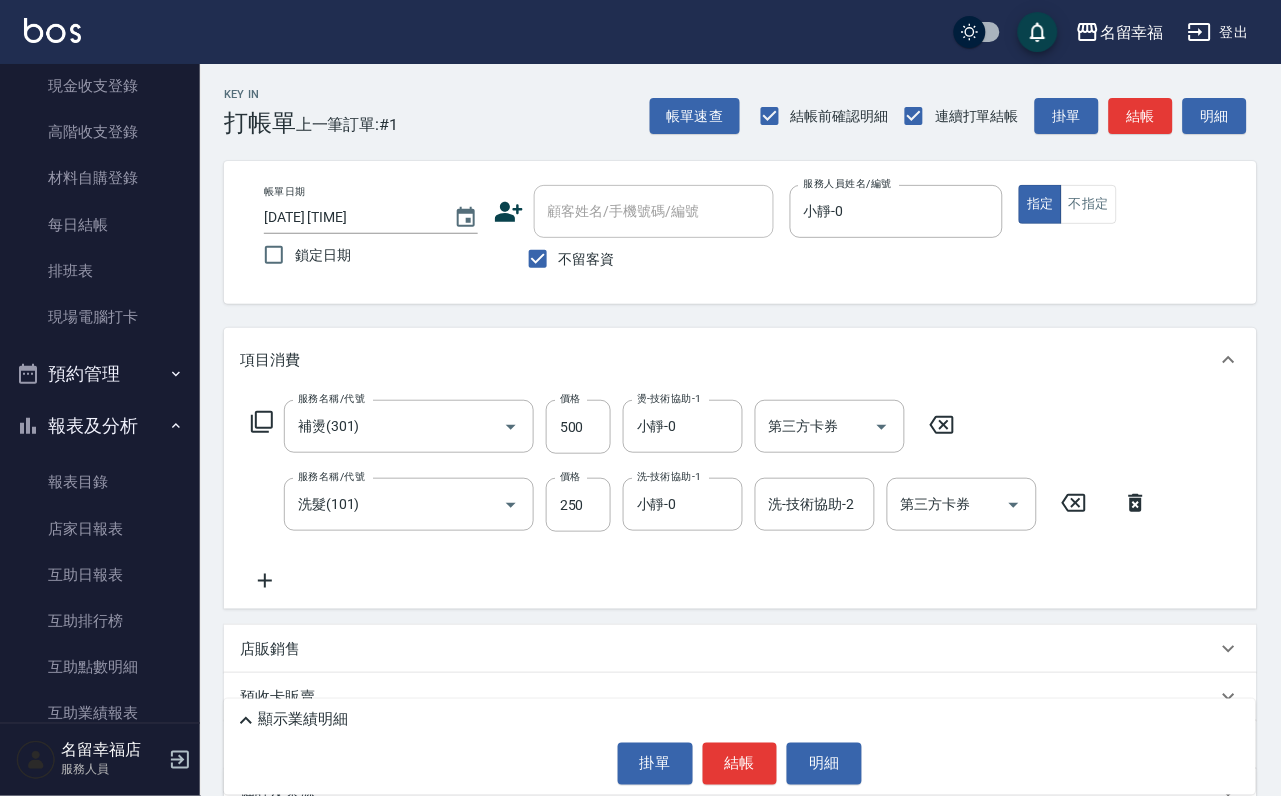 click 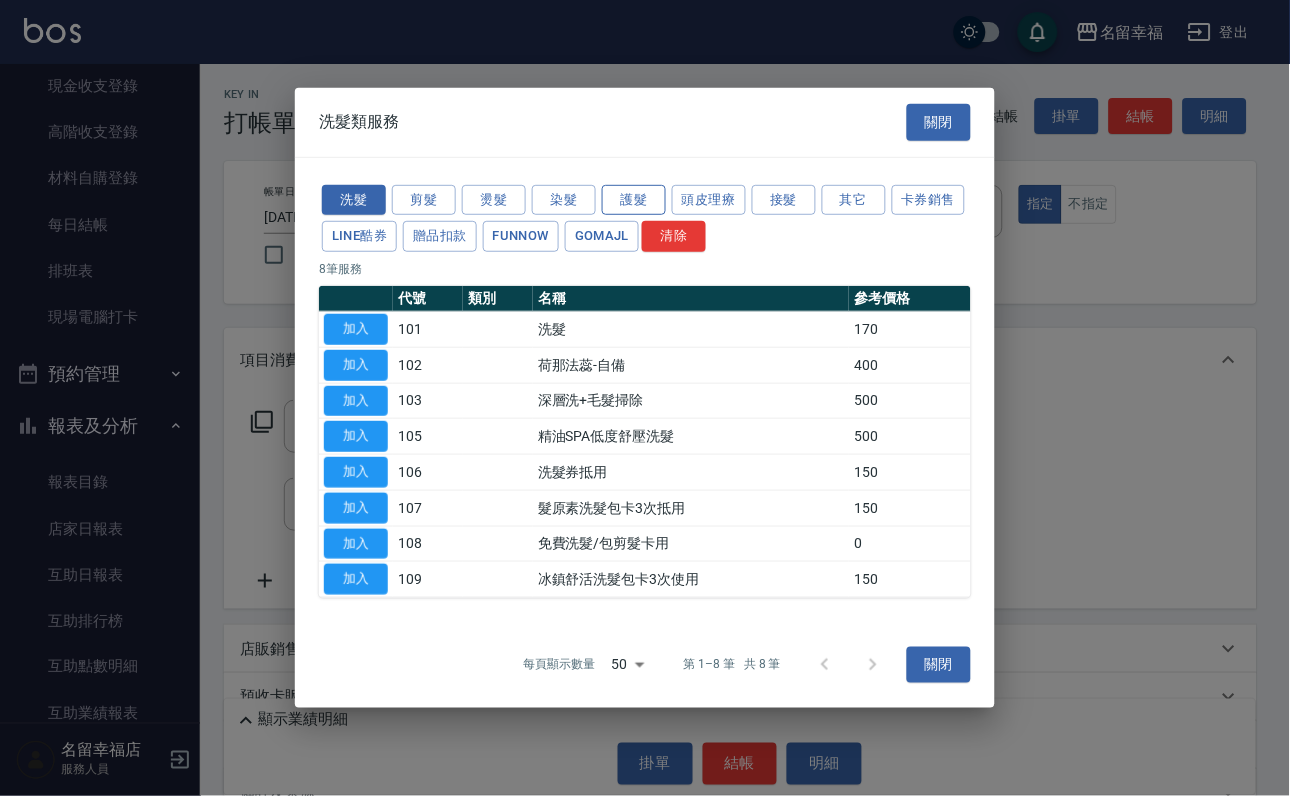 click on "護髮" at bounding box center [634, 199] 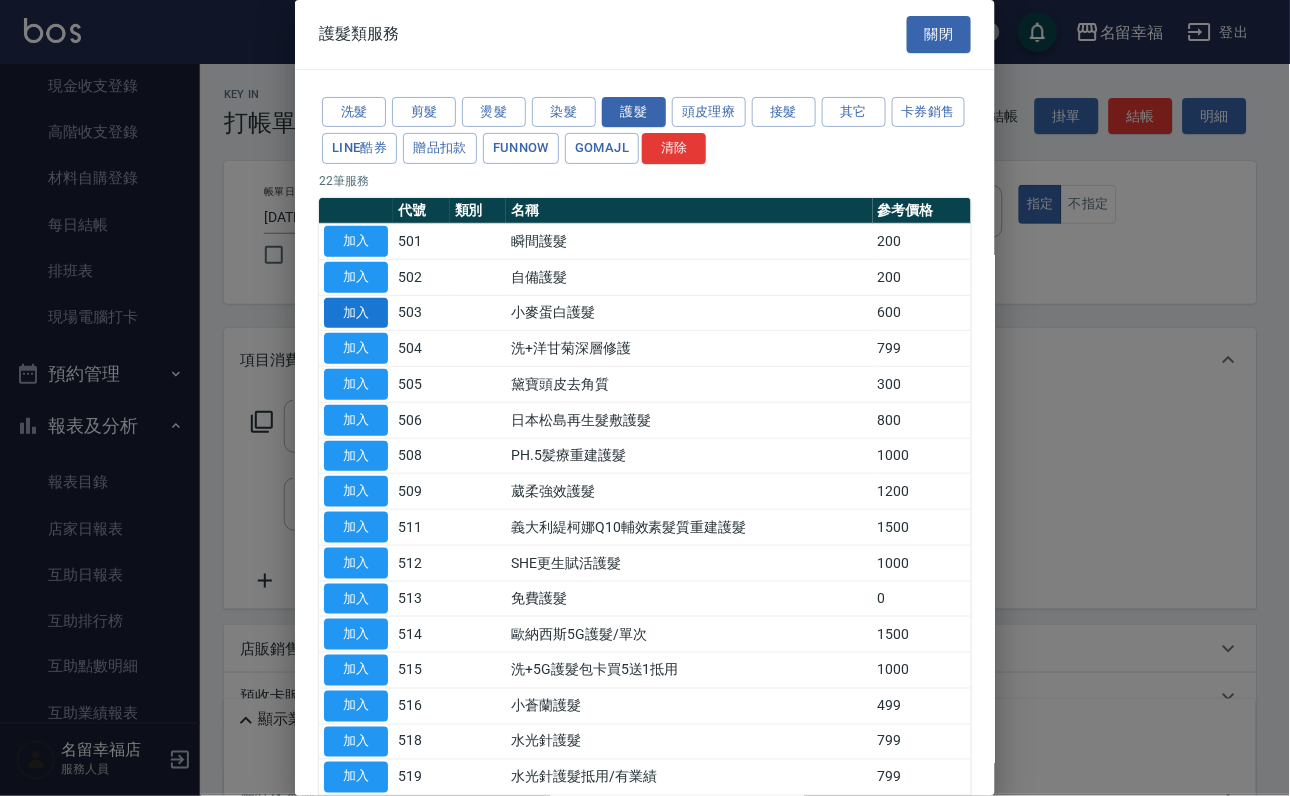 click on "加入" at bounding box center [356, 313] 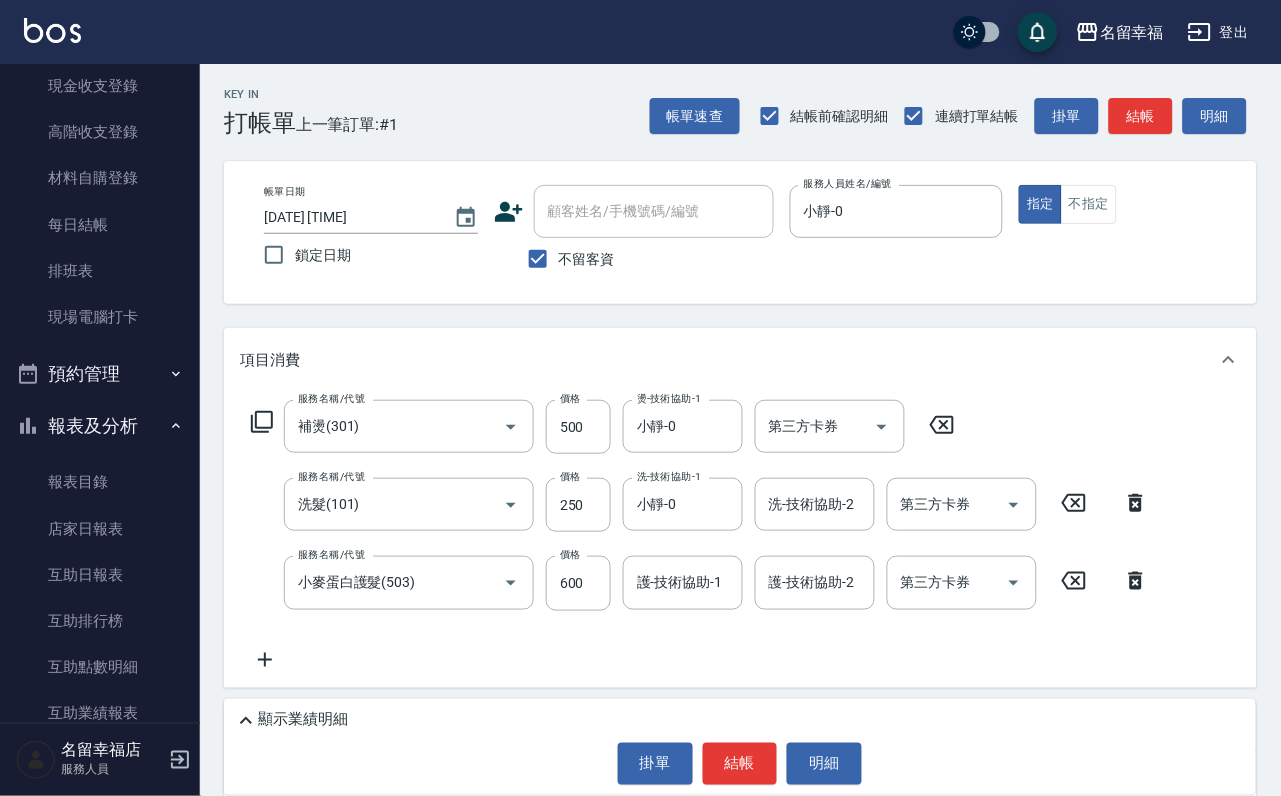 click on "護-技術協助-1" at bounding box center (683, 582) 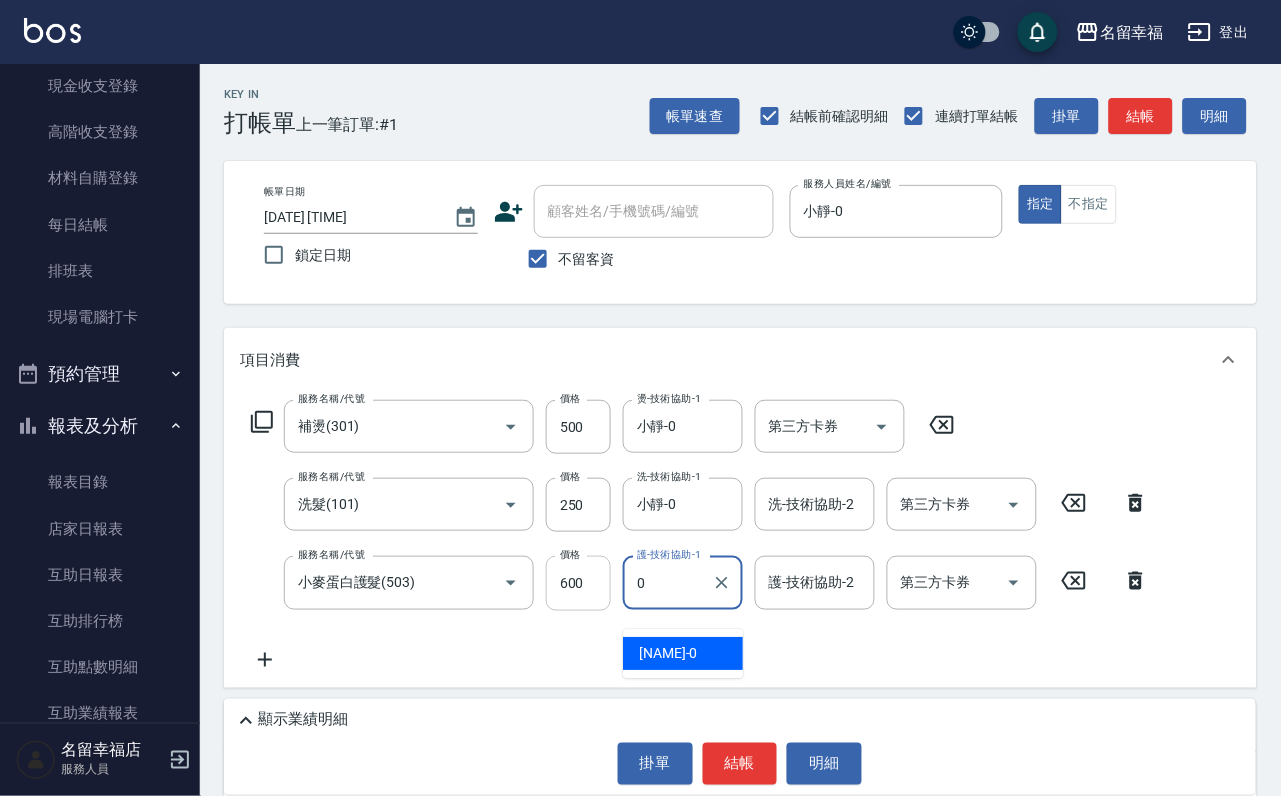 type on "小靜-0" 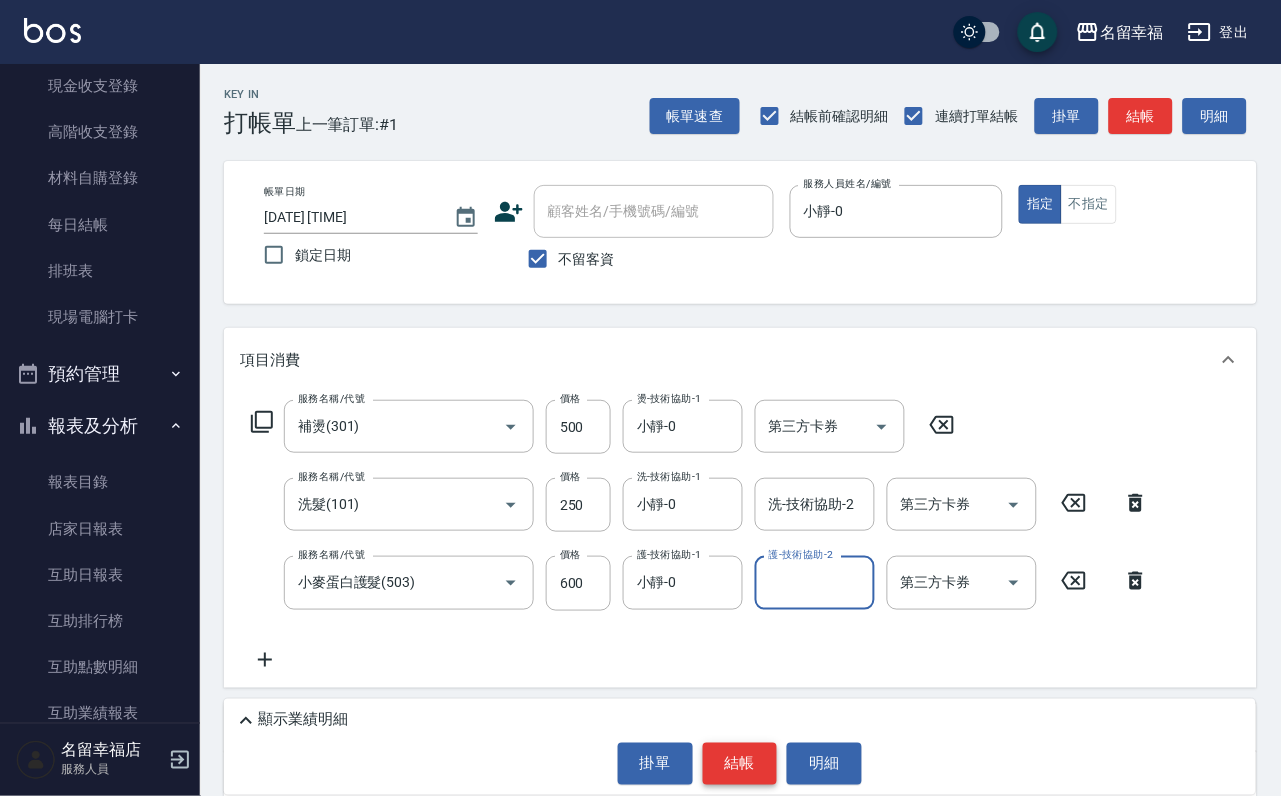 drag, startPoint x: 744, startPoint y: 783, endPoint x: 759, endPoint y: 779, distance: 15.524175 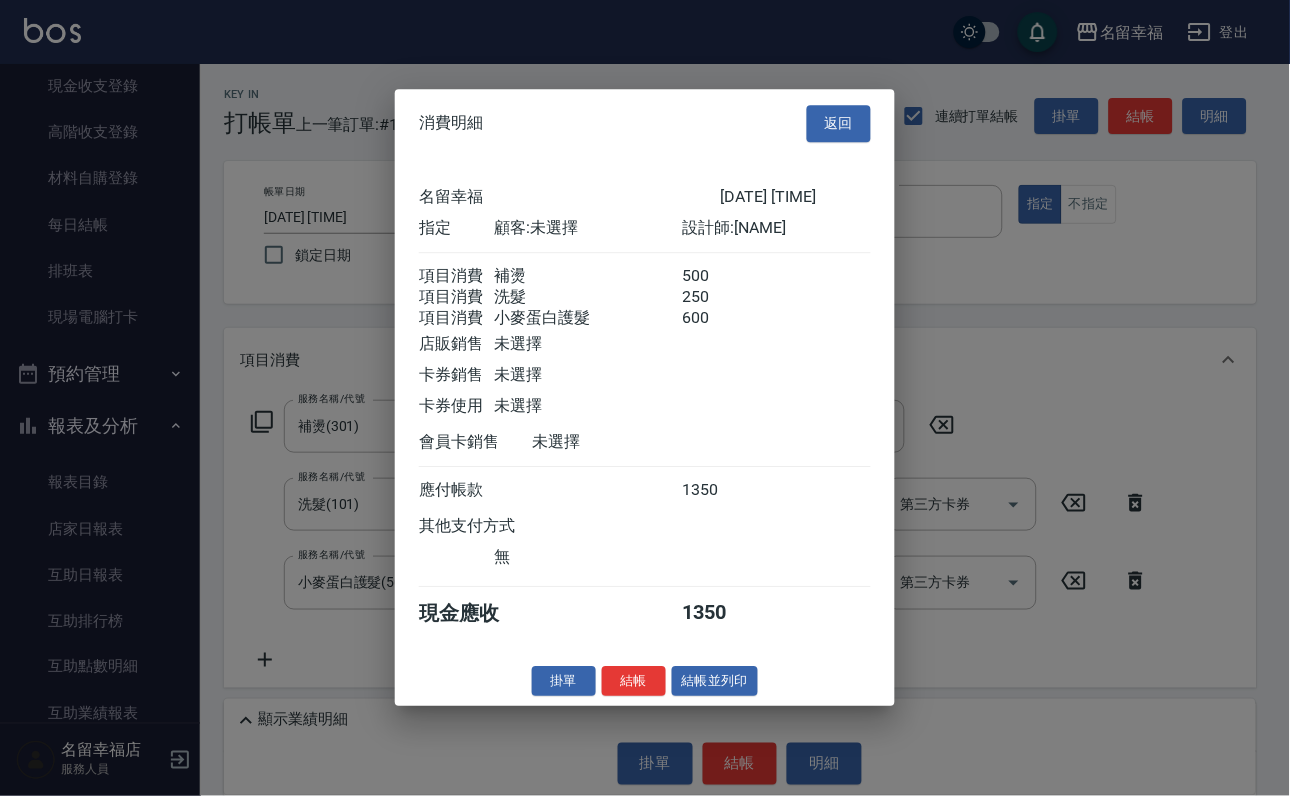 scroll, scrollTop: 396, scrollLeft: 0, axis: vertical 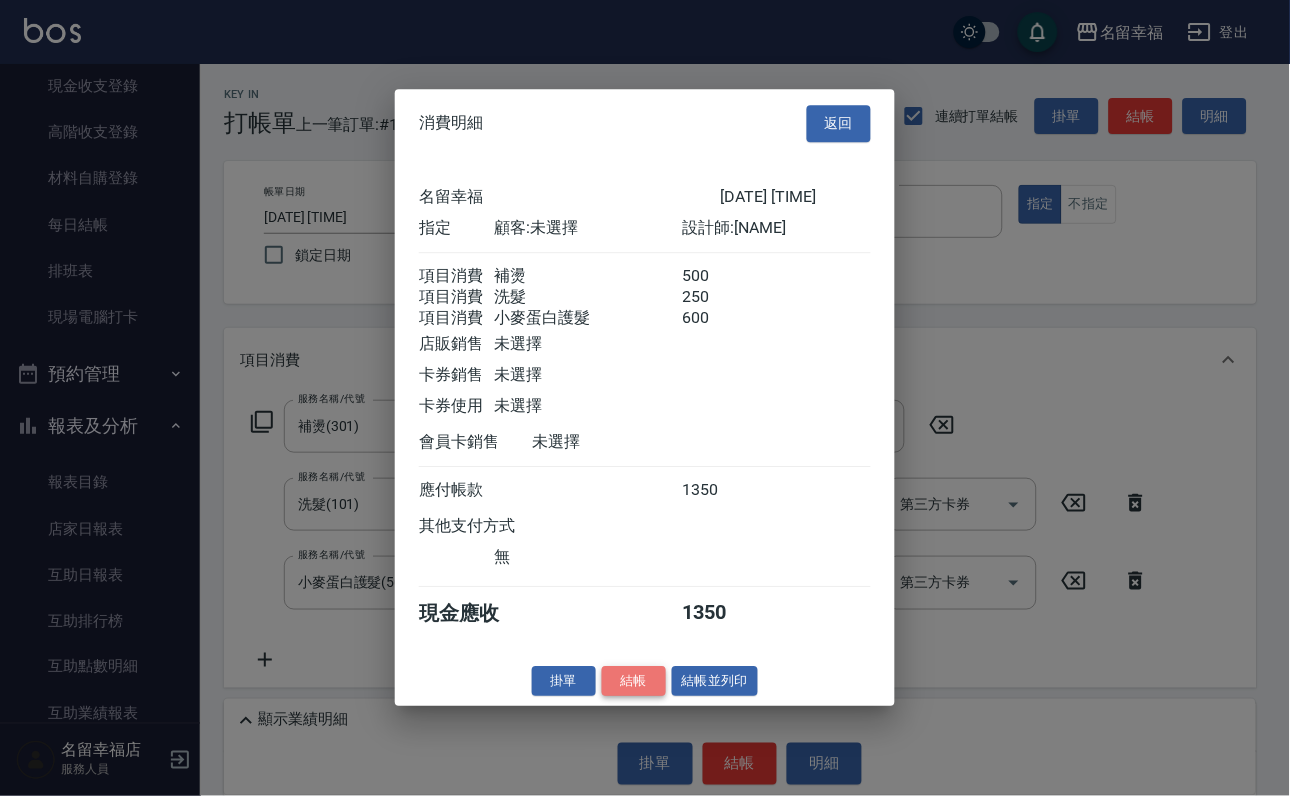 click on "結帳" at bounding box center [634, 681] 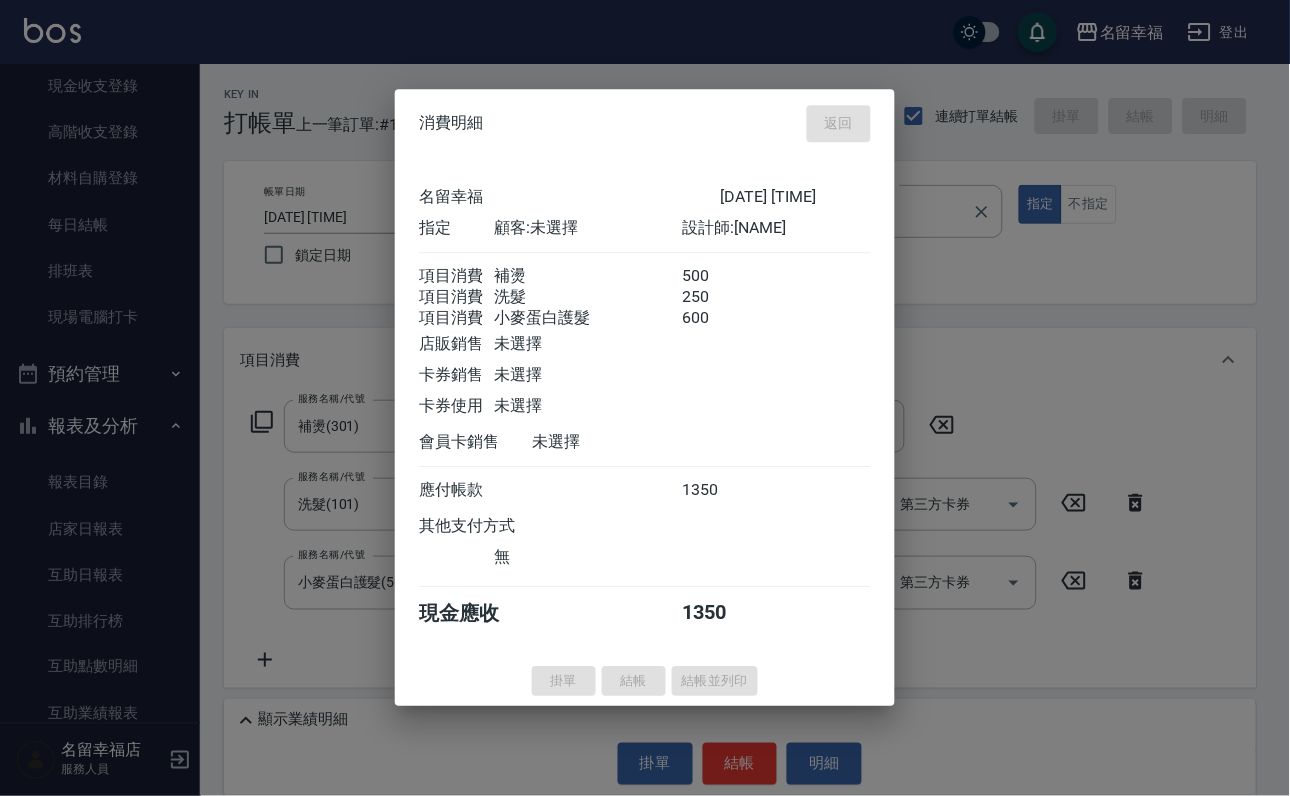 type on "[DATE] [TIME]" 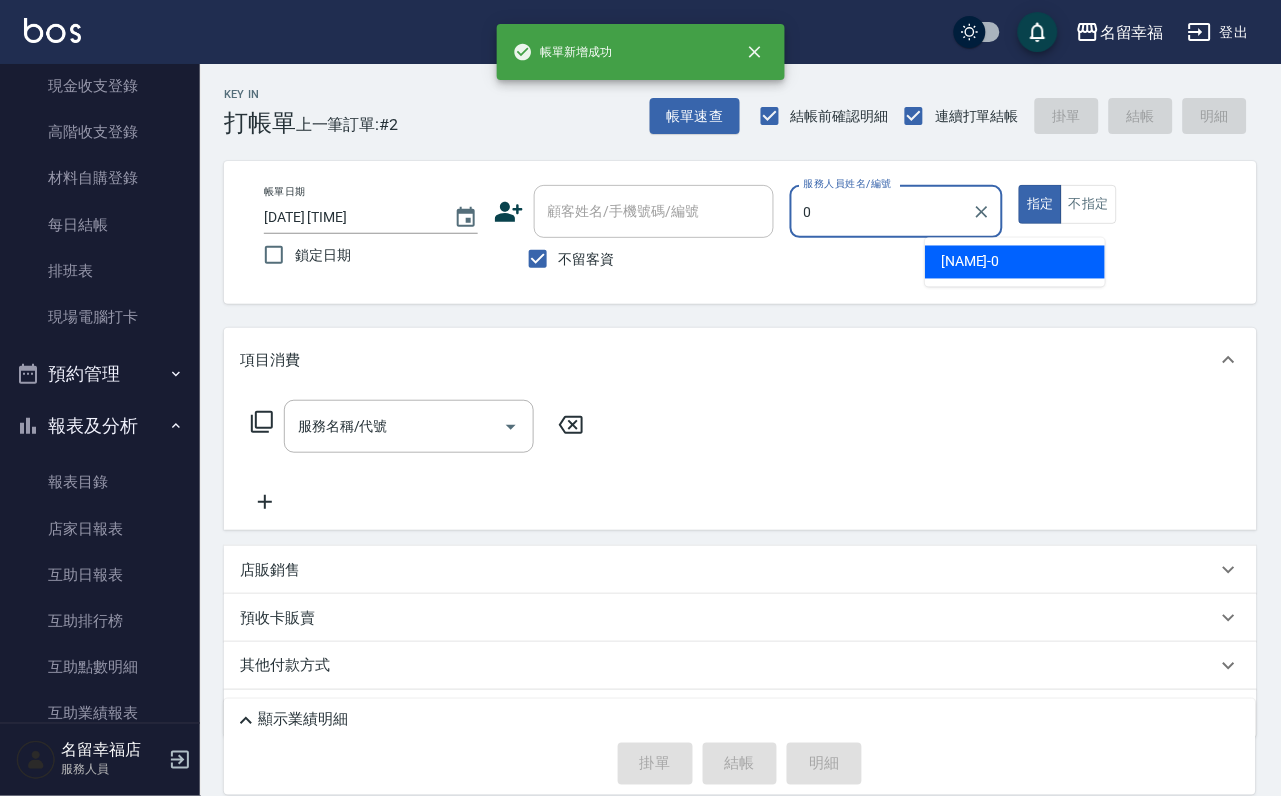 type on "小靜-0" 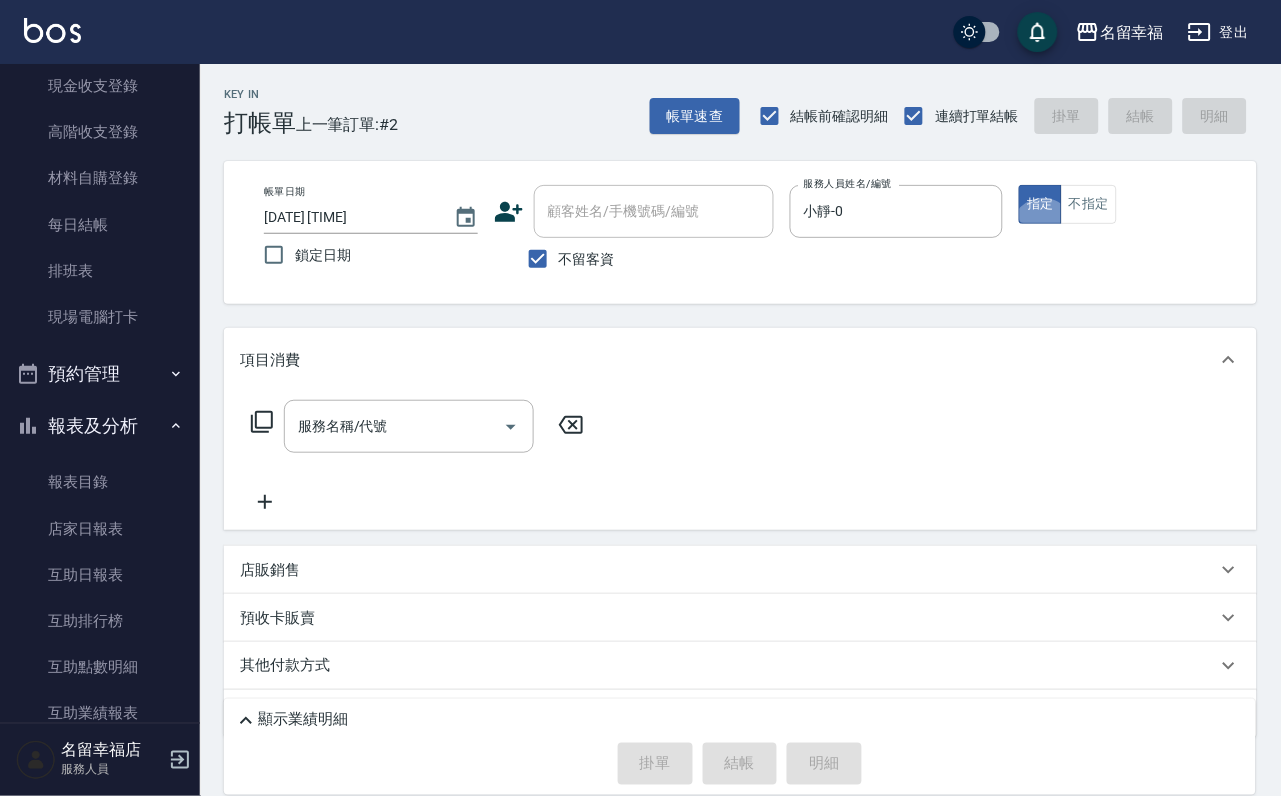 click 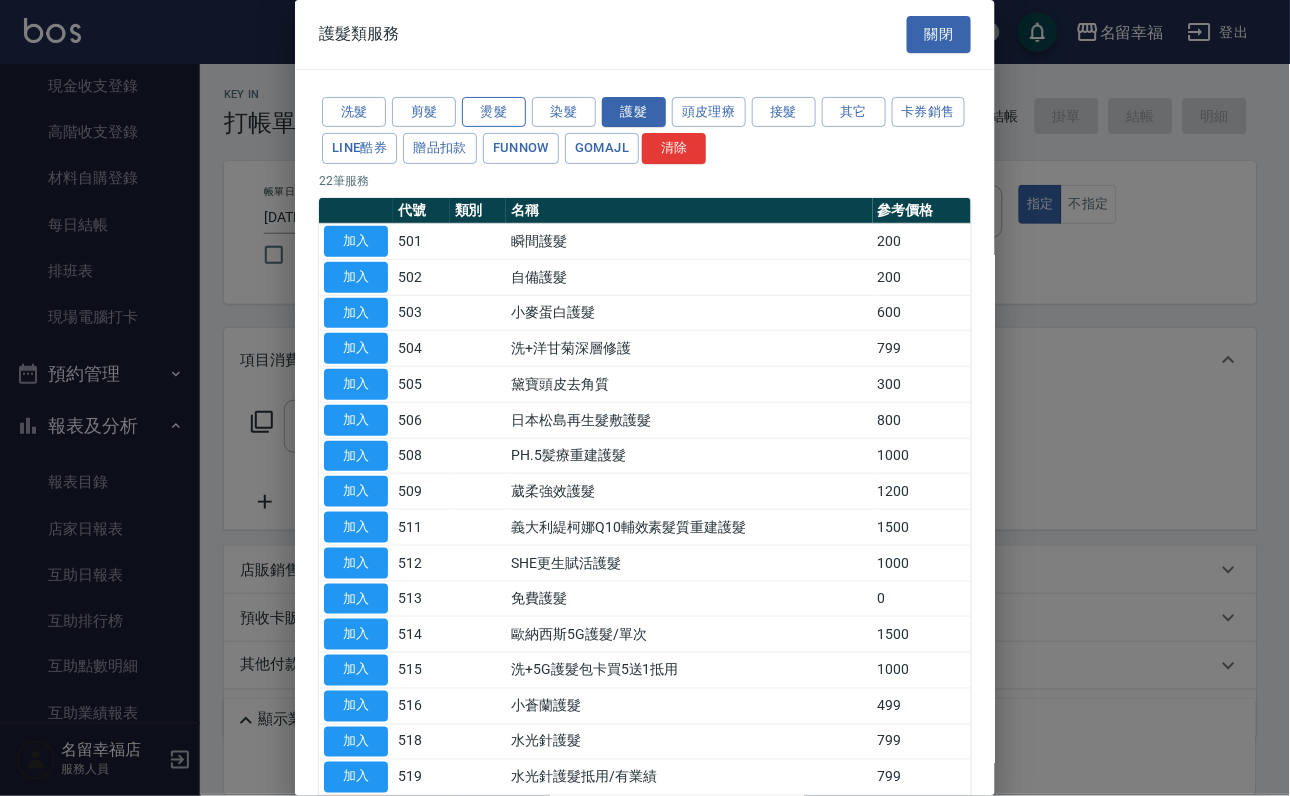click on "燙髮" at bounding box center (494, 112) 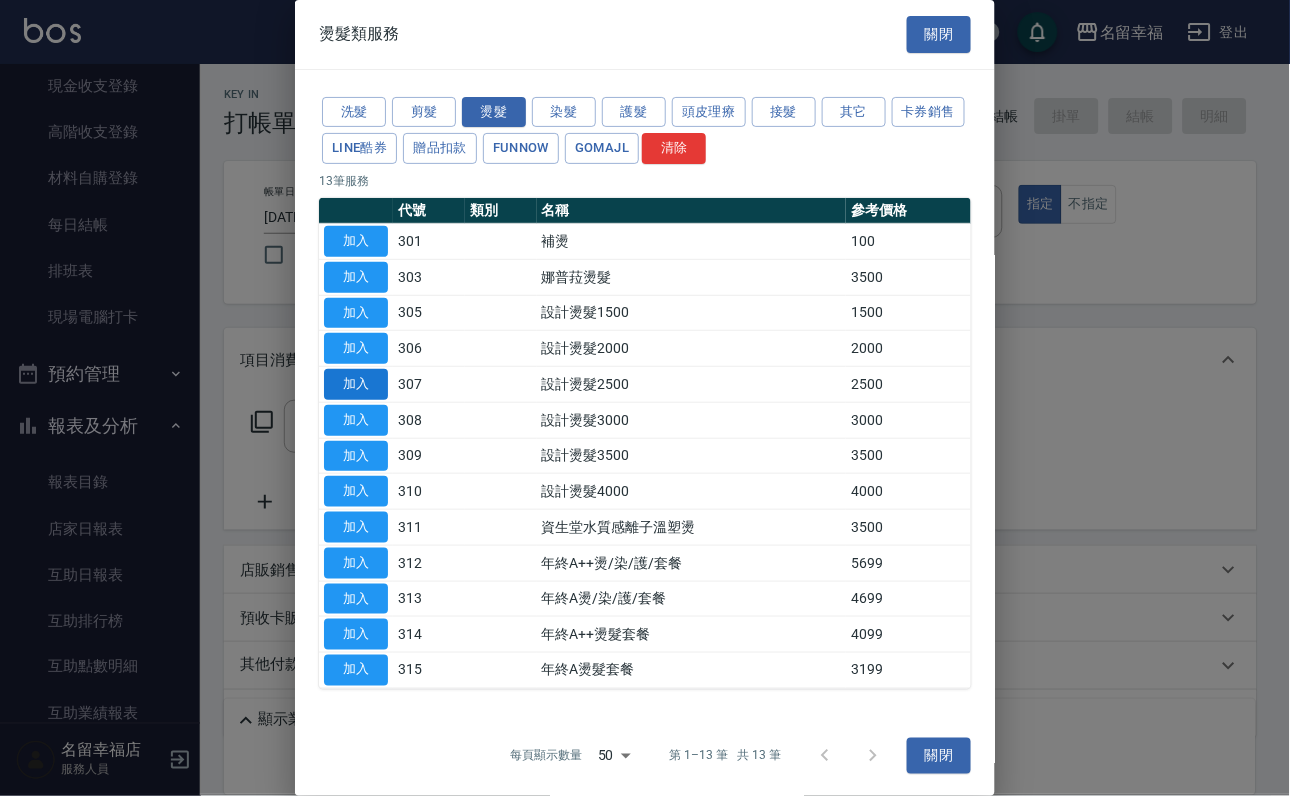 click on "加入" at bounding box center (356, 384) 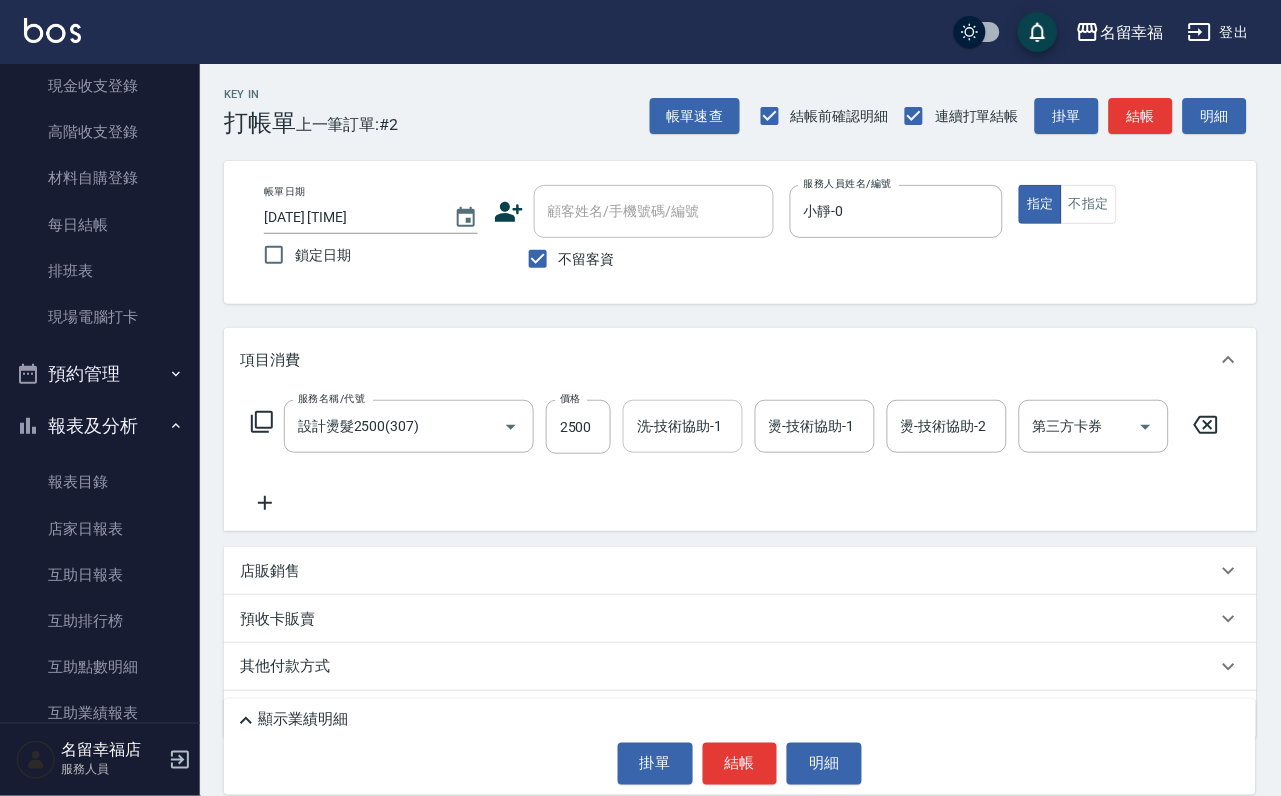 click on "洗-技術協助-1" at bounding box center (683, 426) 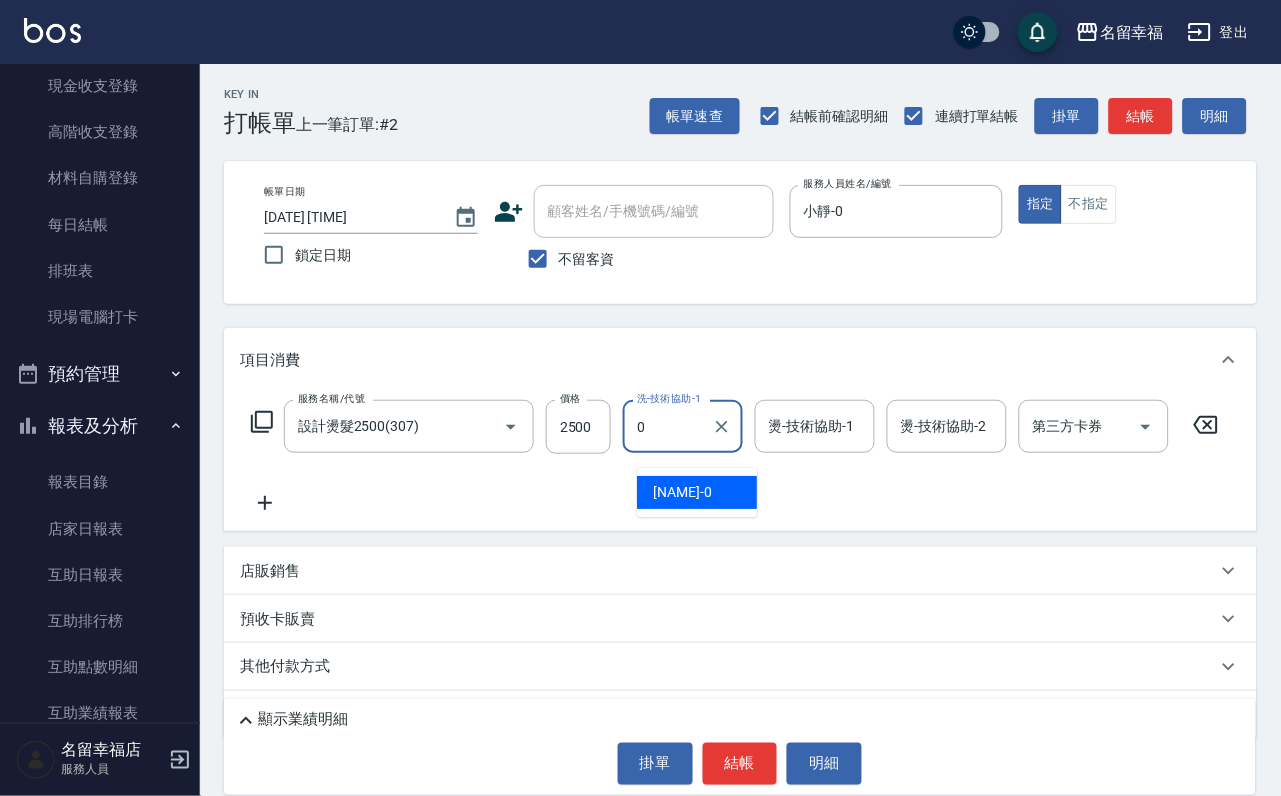 type on "小靜-0" 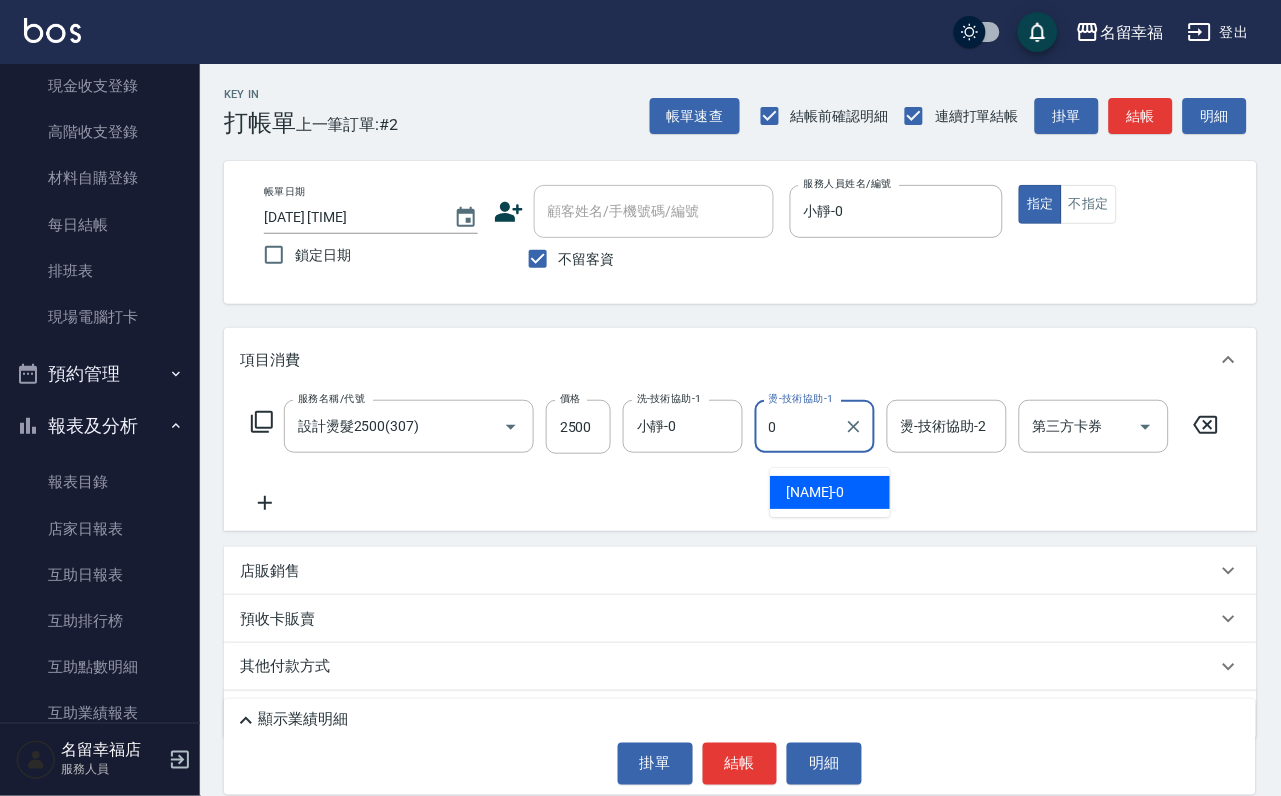 type on "小靜-0" 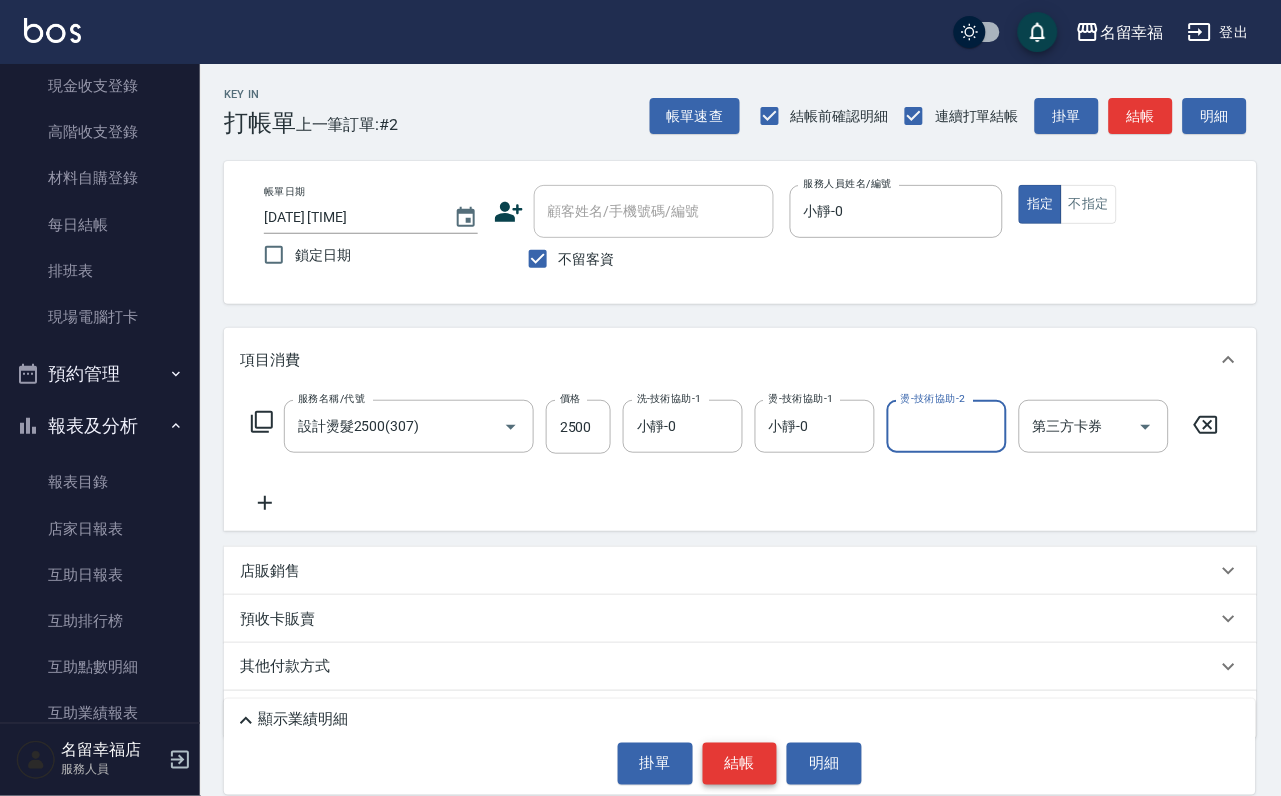click on "結帳" at bounding box center [740, 764] 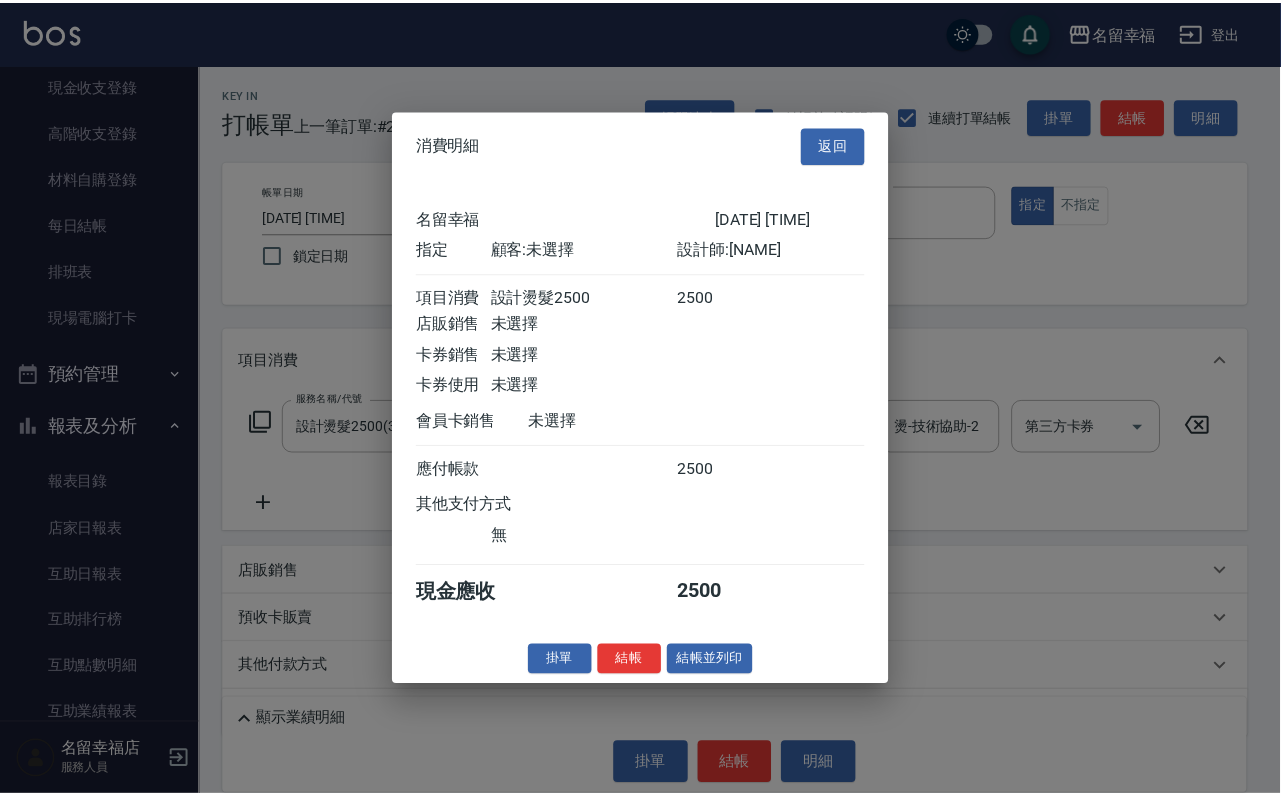 scroll, scrollTop: 247, scrollLeft: 0, axis: vertical 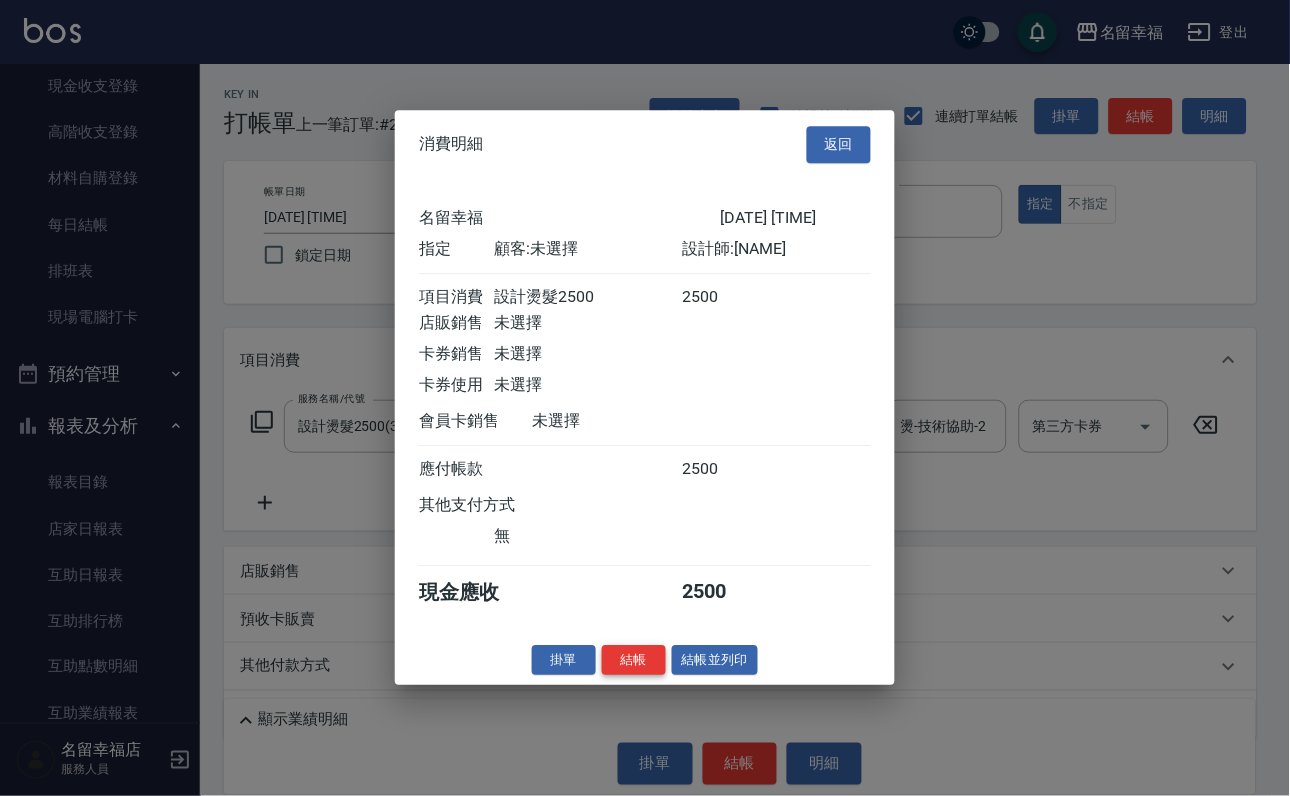click on "結帳" at bounding box center (634, 660) 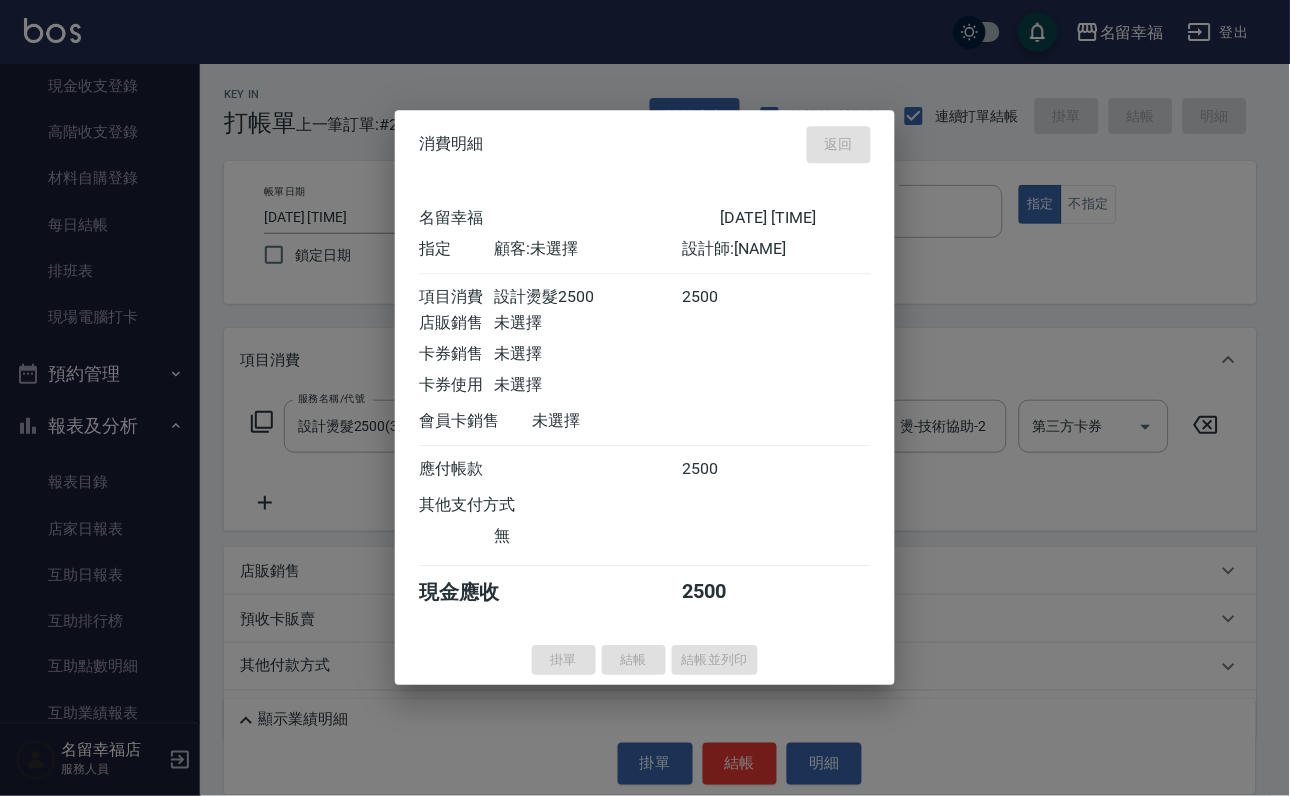 type 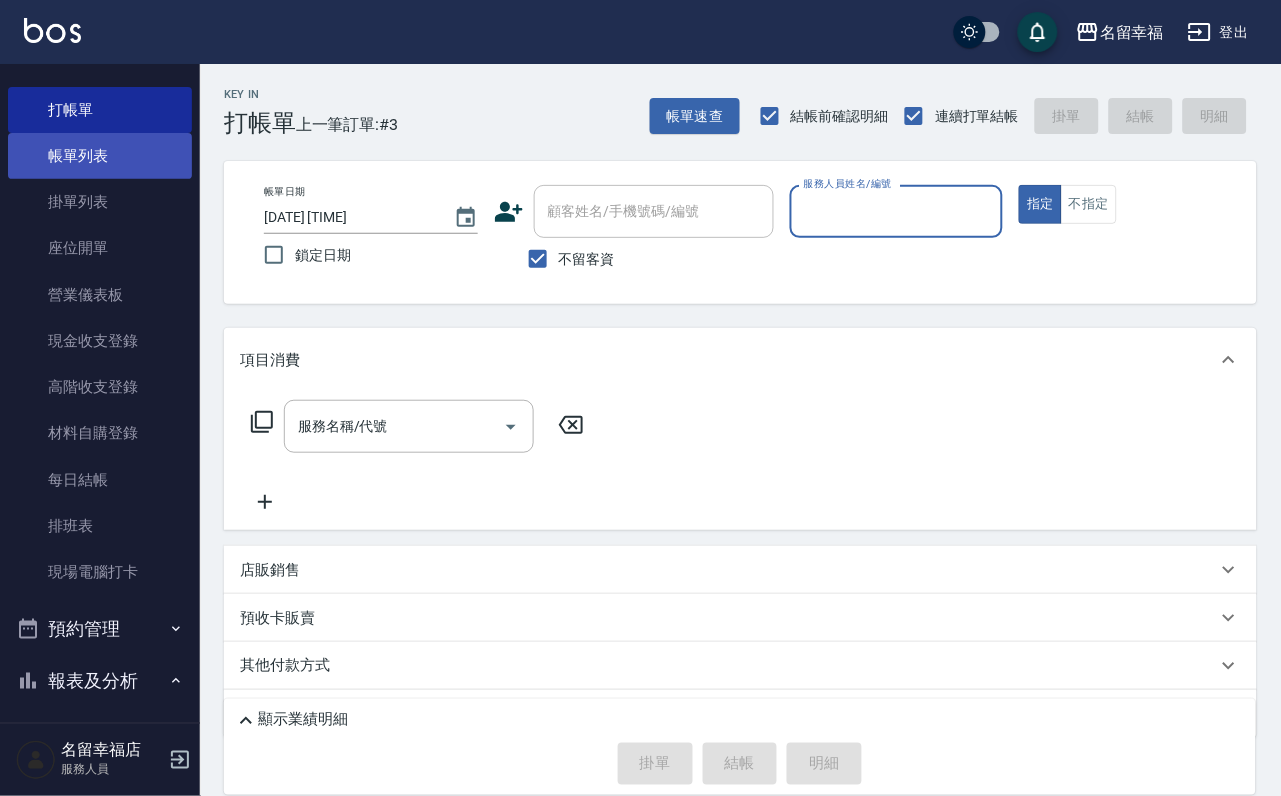 scroll, scrollTop: 0, scrollLeft: 0, axis: both 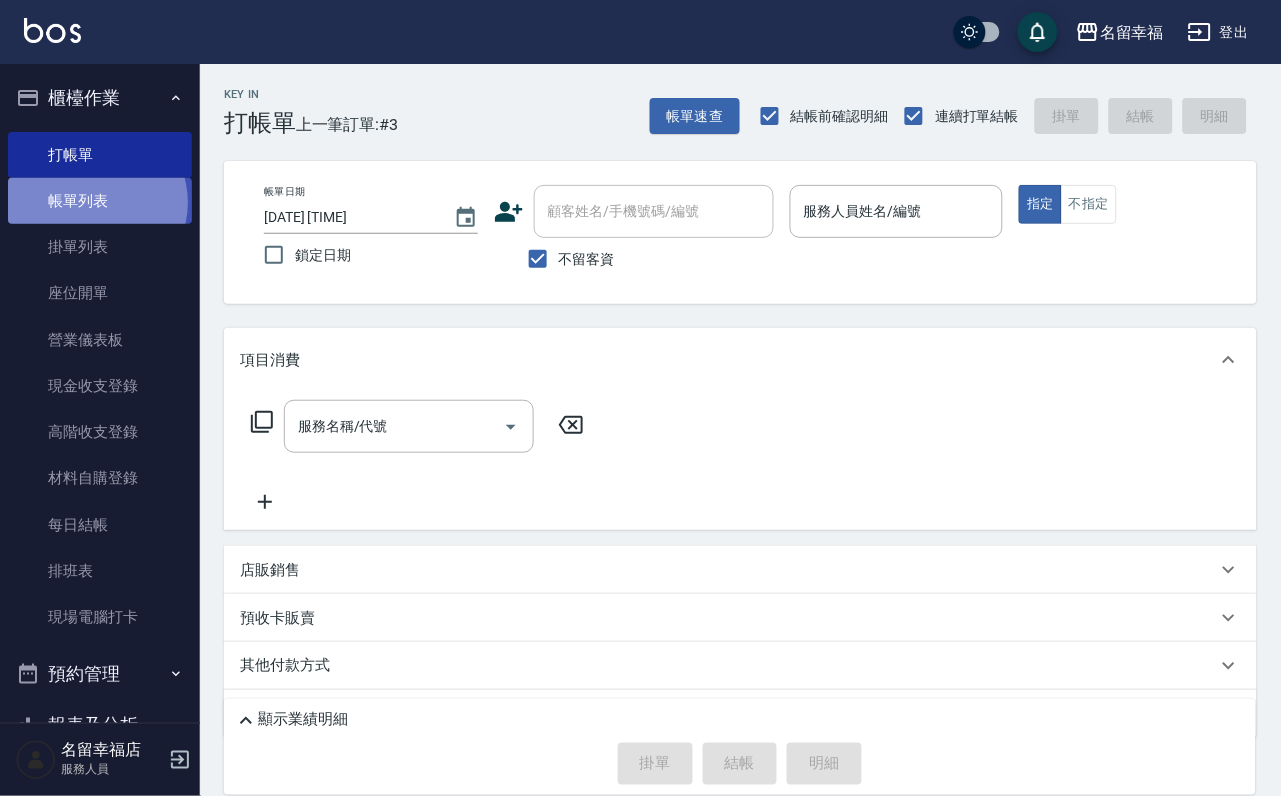 click on "帳單列表" at bounding box center [100, 201] 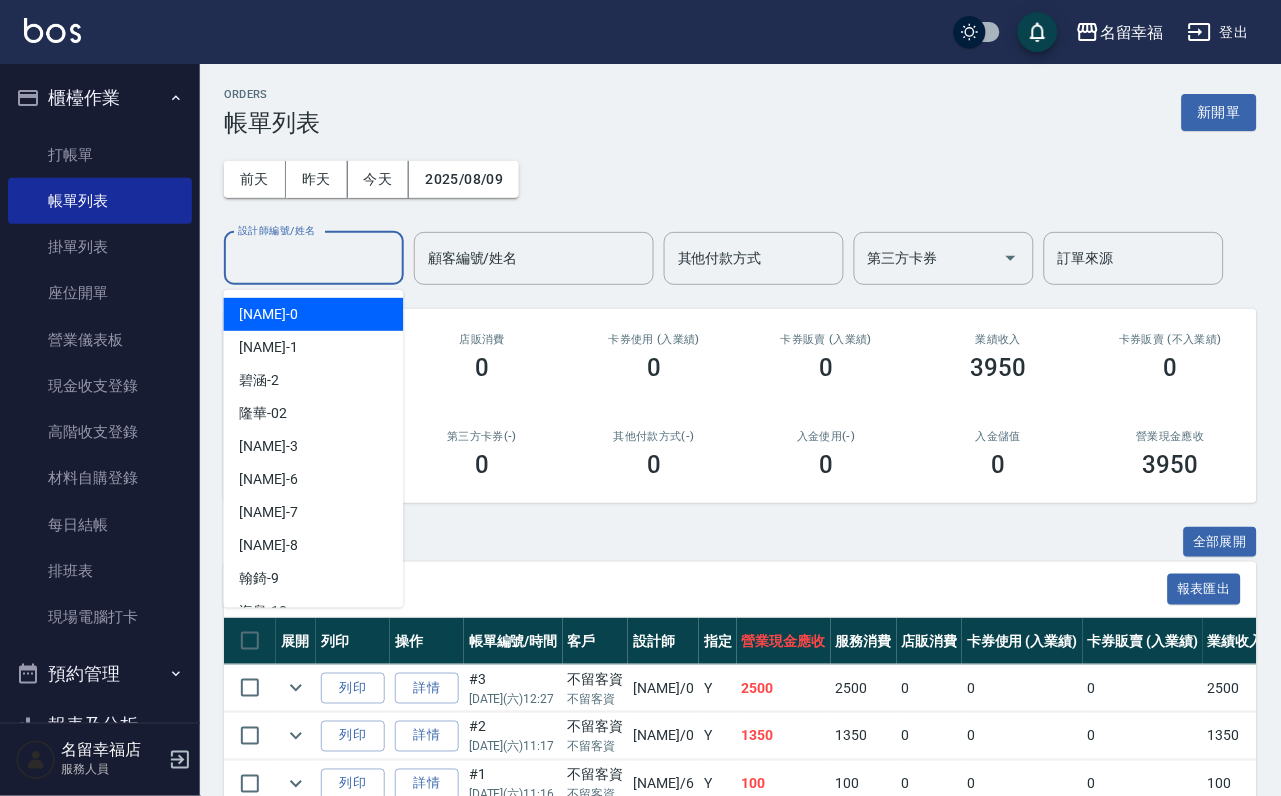 click on "設計師編號/姓名" at bounding box center (314, 258) 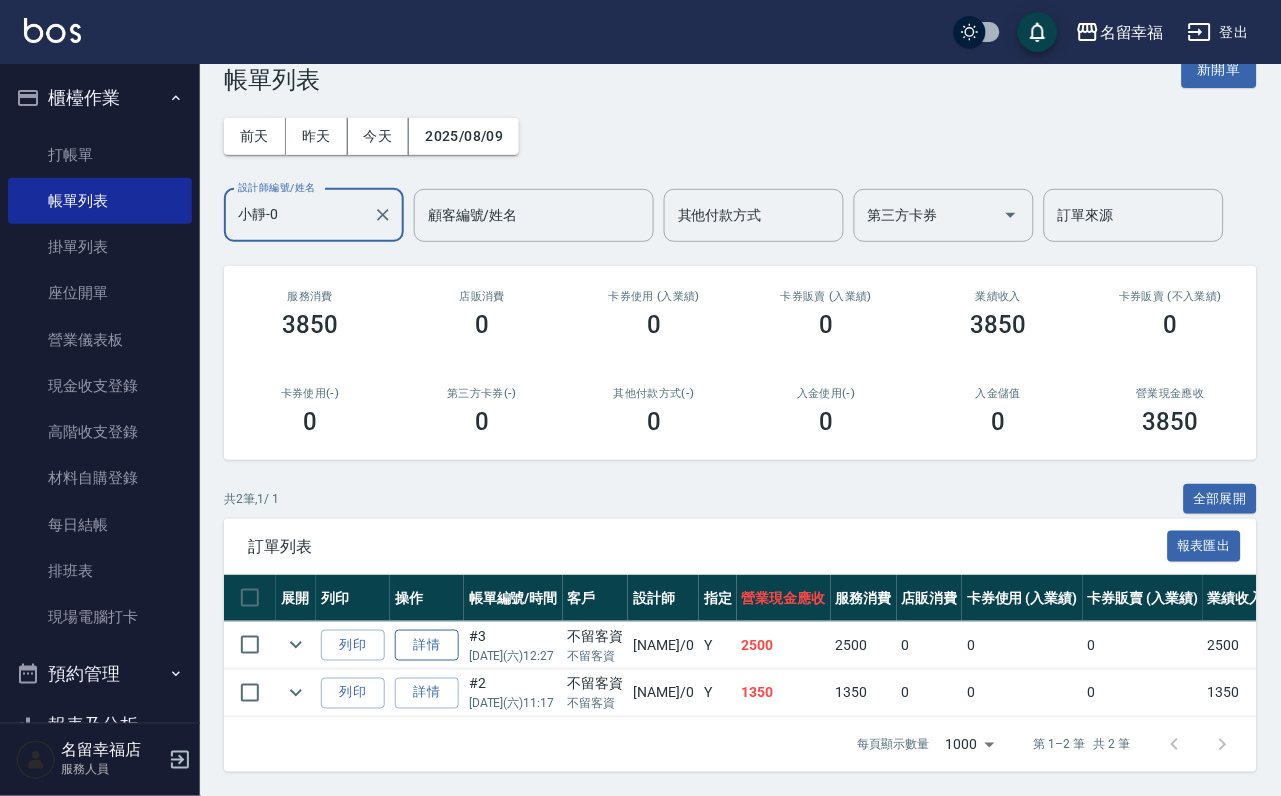 scroll, scrollTop: 169, scrollLeft: 0, axis: vertical 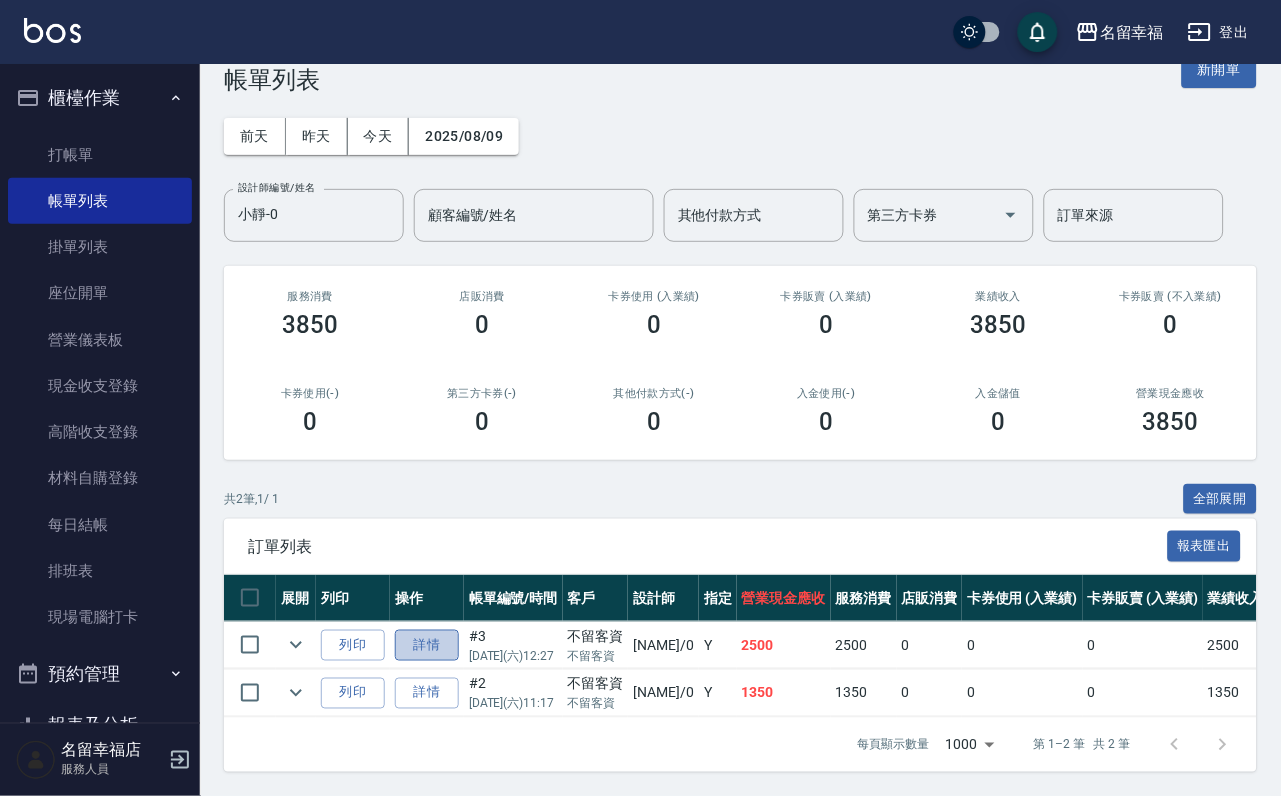 click on "詳情" at bounding box center (427, 645) 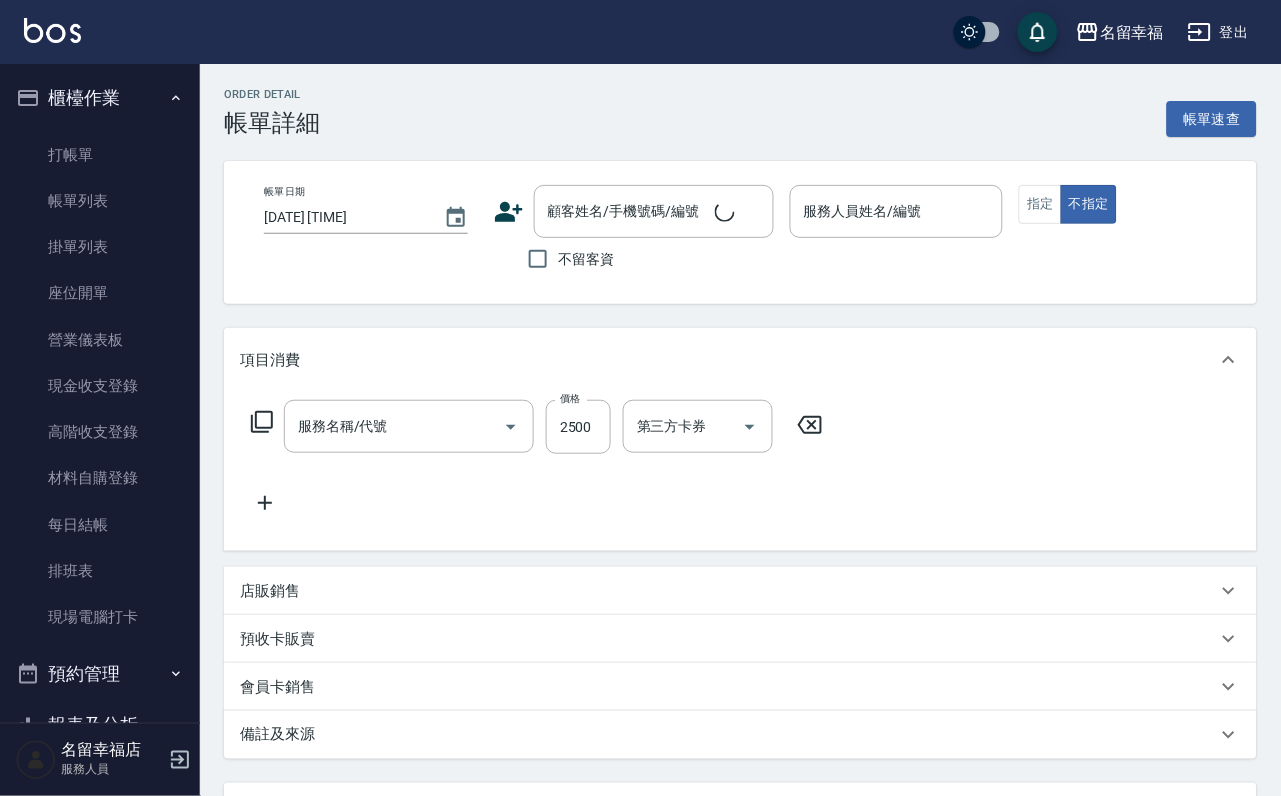 checkbox on "true" 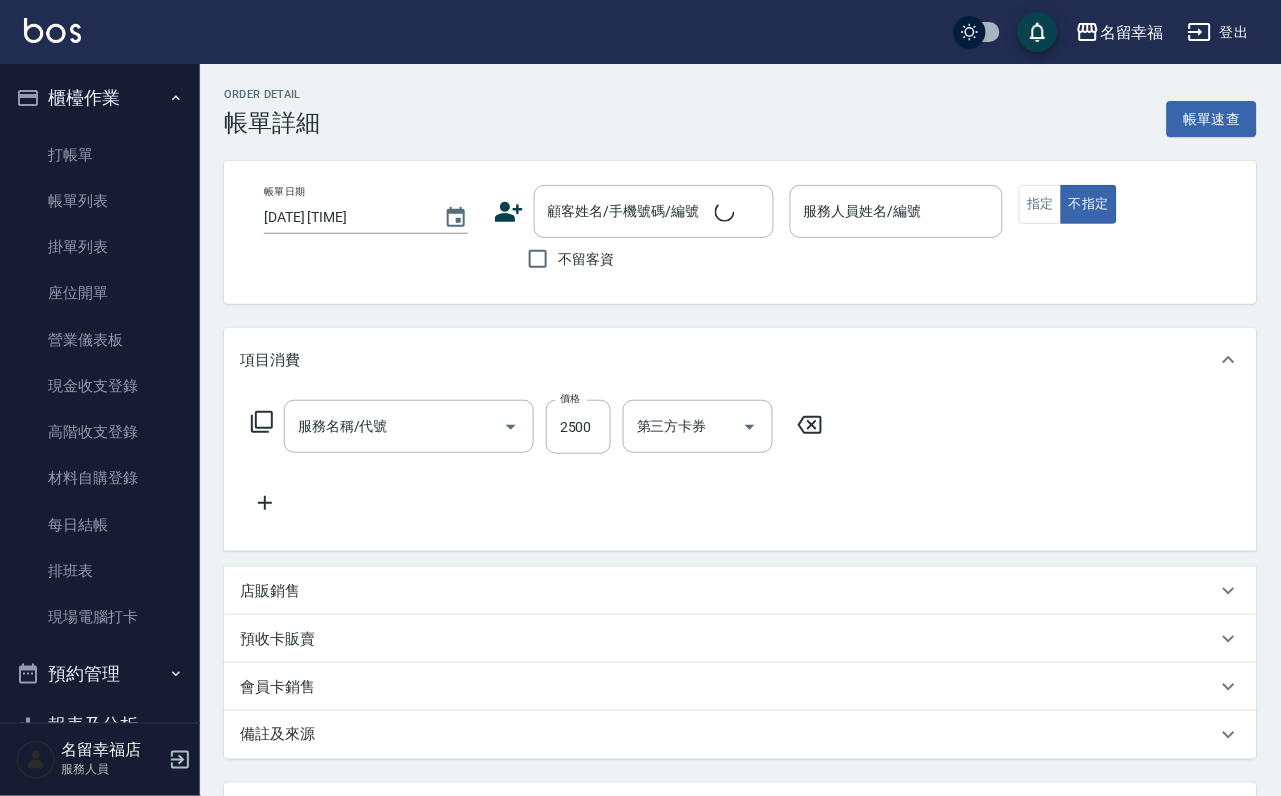 type on "小靜-0" 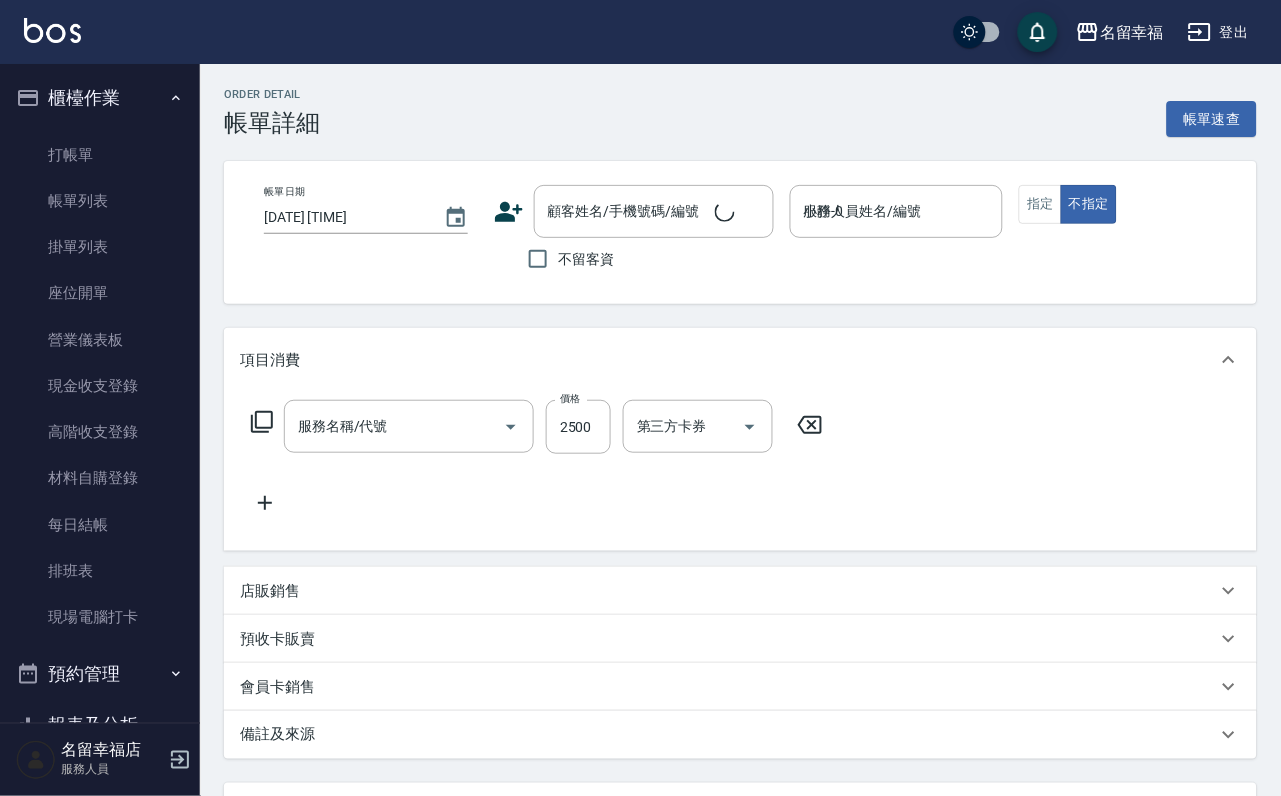 type on "設計燙髮2500(307)" 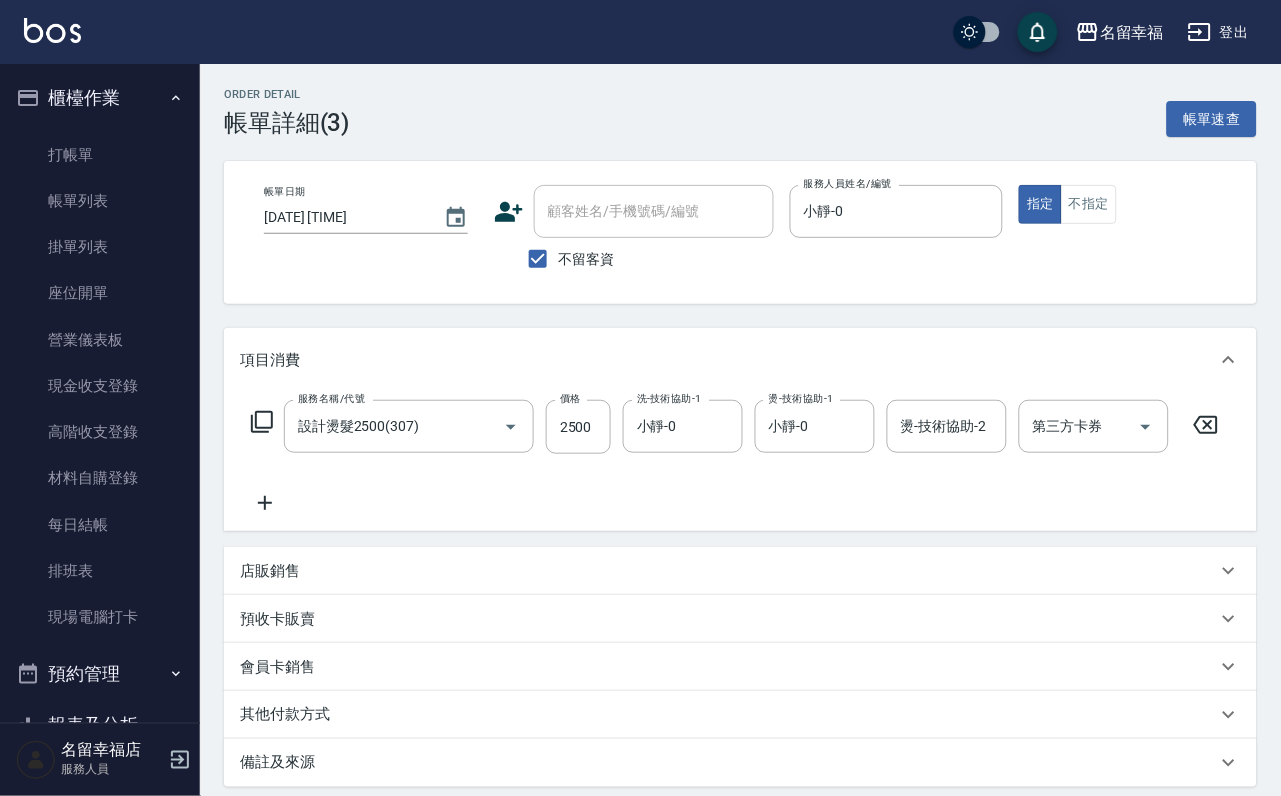 click 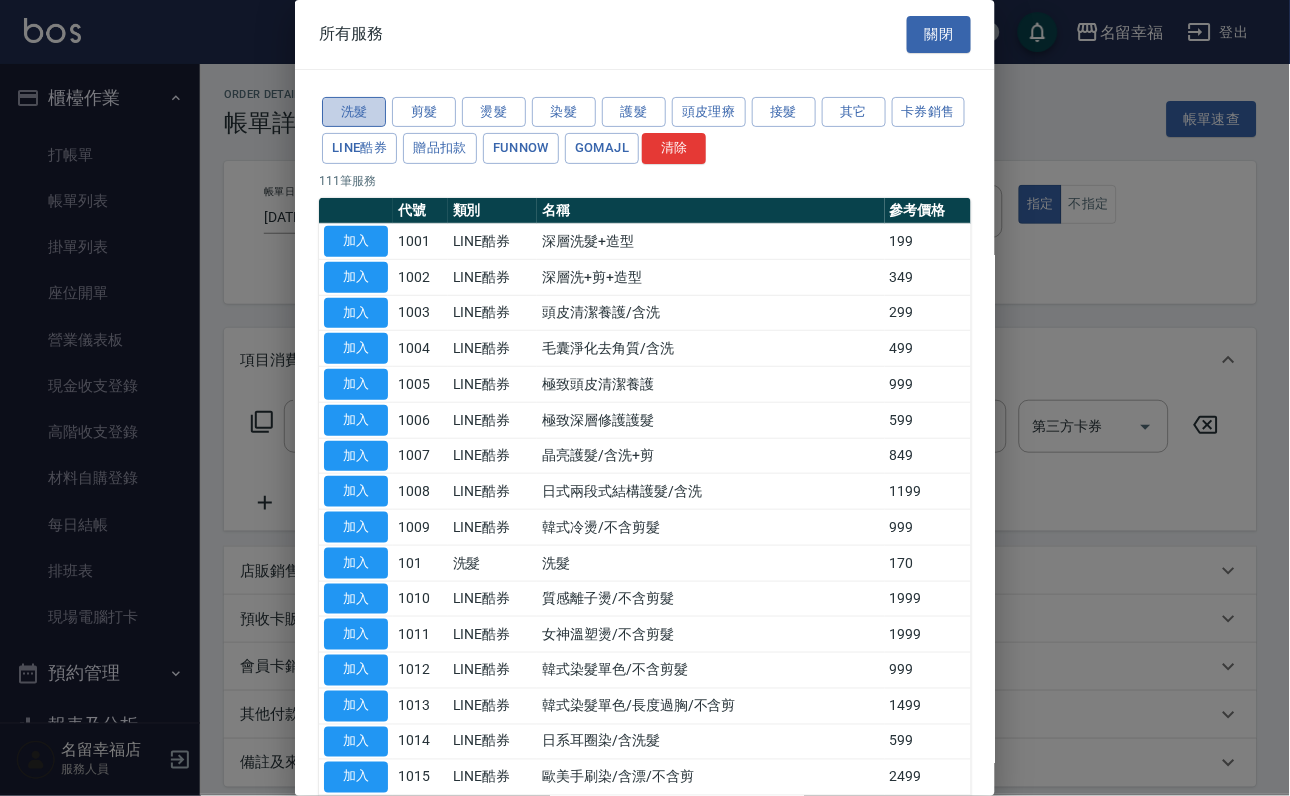 click on "洗髮" at bounding box center [354, 112] 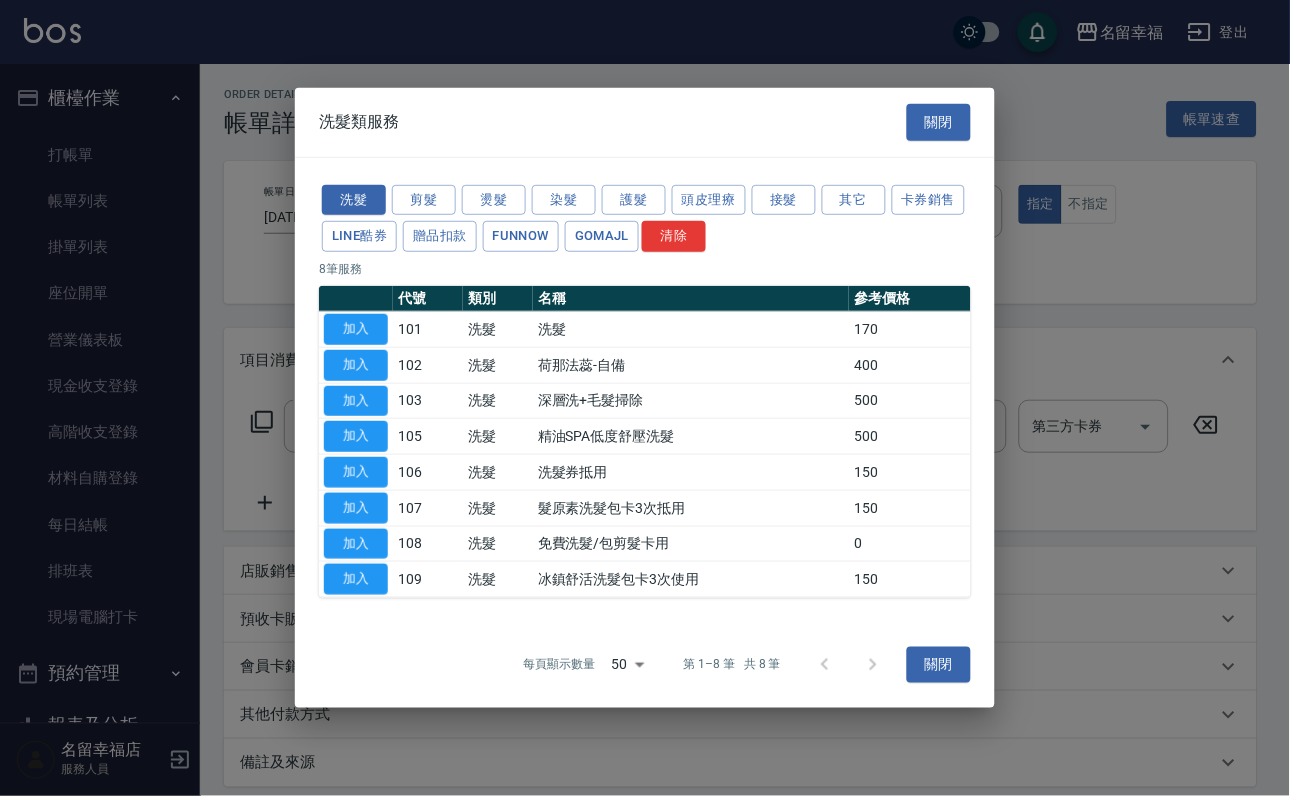 click on "加入" at bounding box center [356, 329] 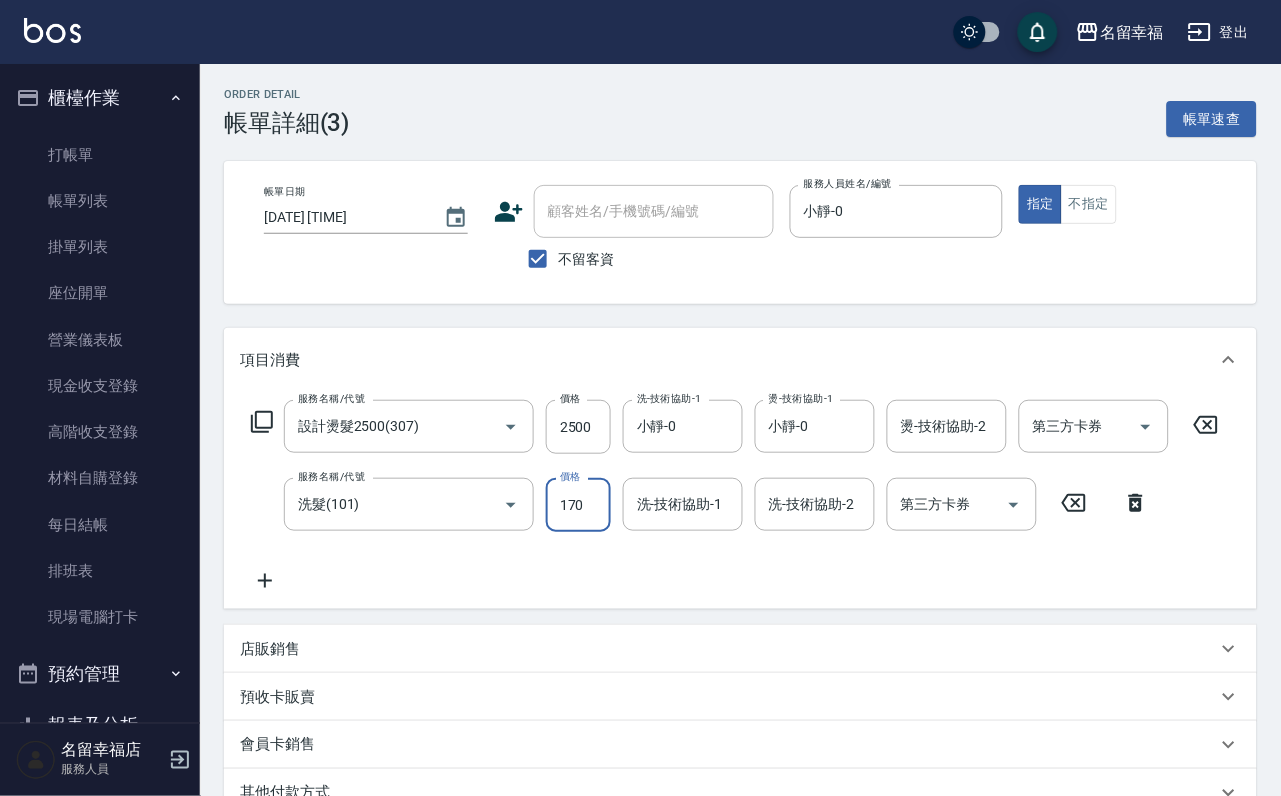 drag, startPoint x: 591, startPoint y: 523, endPoint x: 572, endPoint y: 521, distance: 19.104973 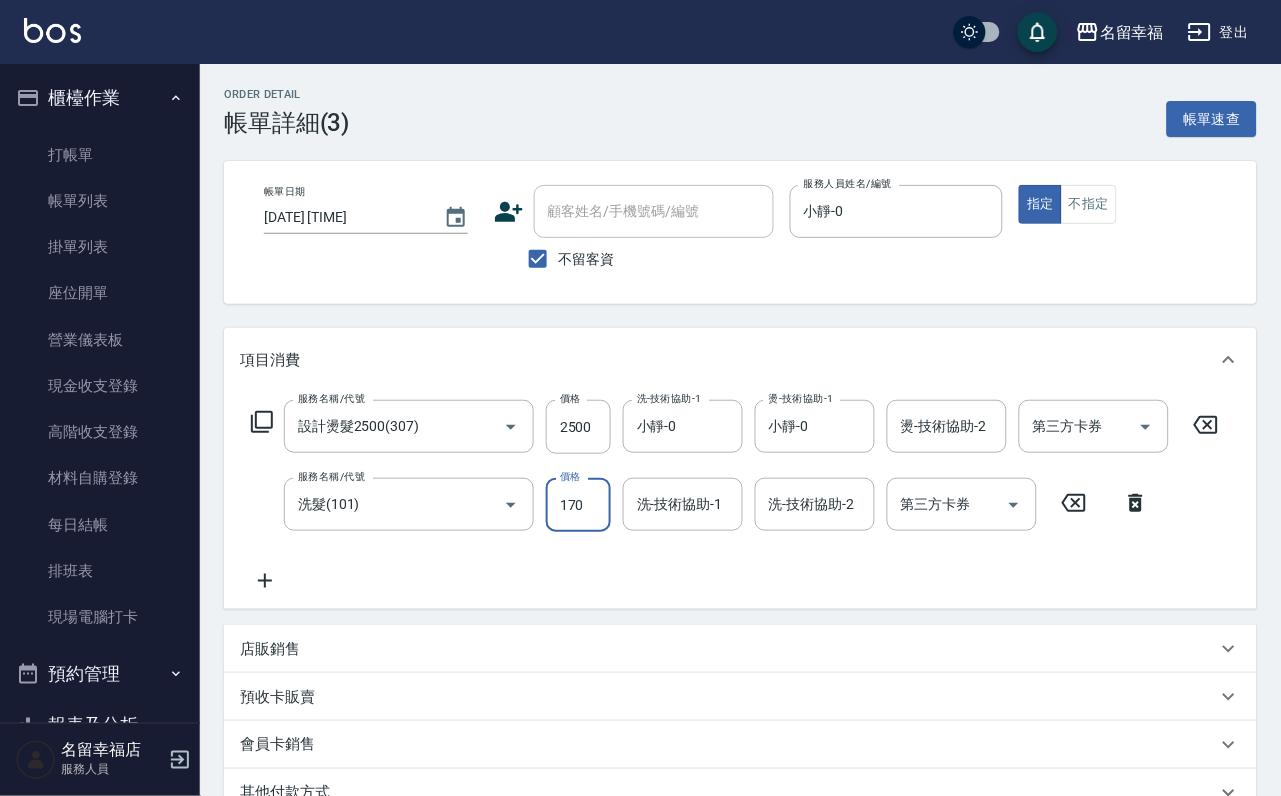 click on "170" at bounding box center [578, 505] 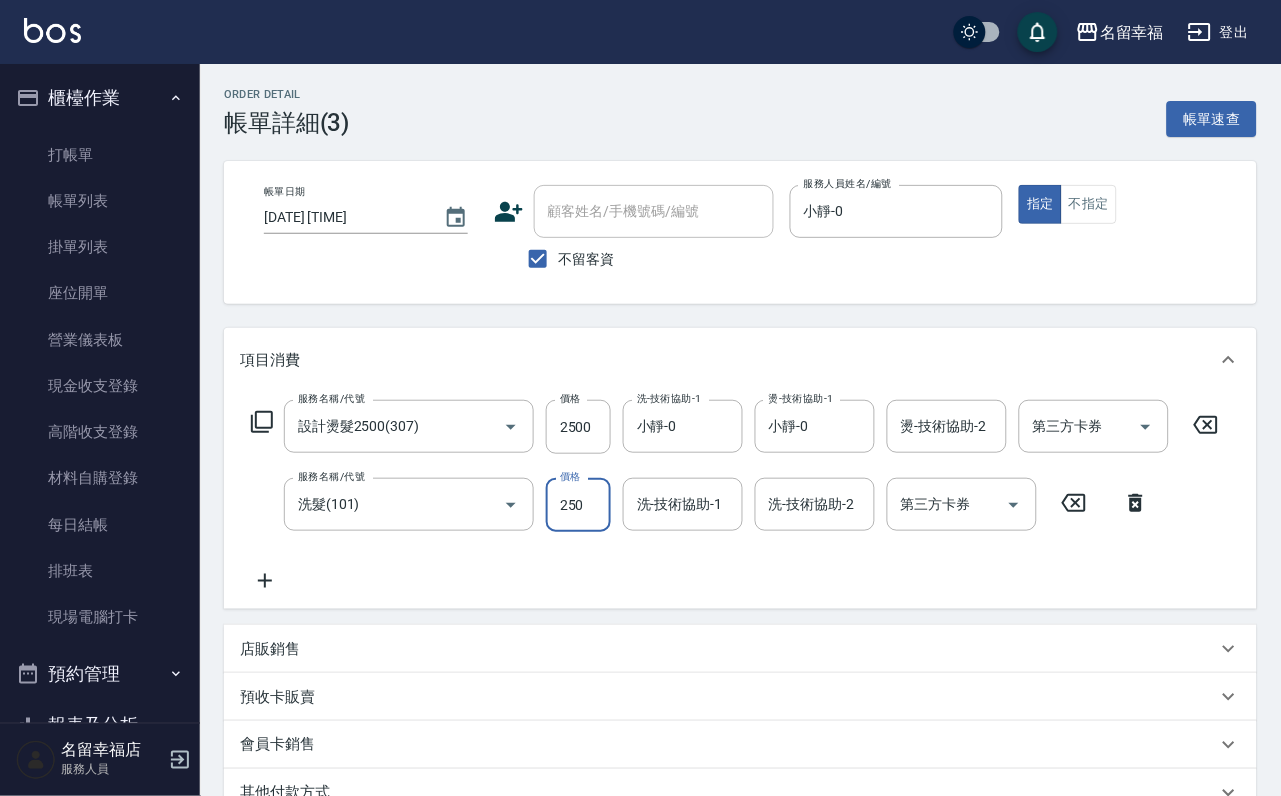 type on "250" 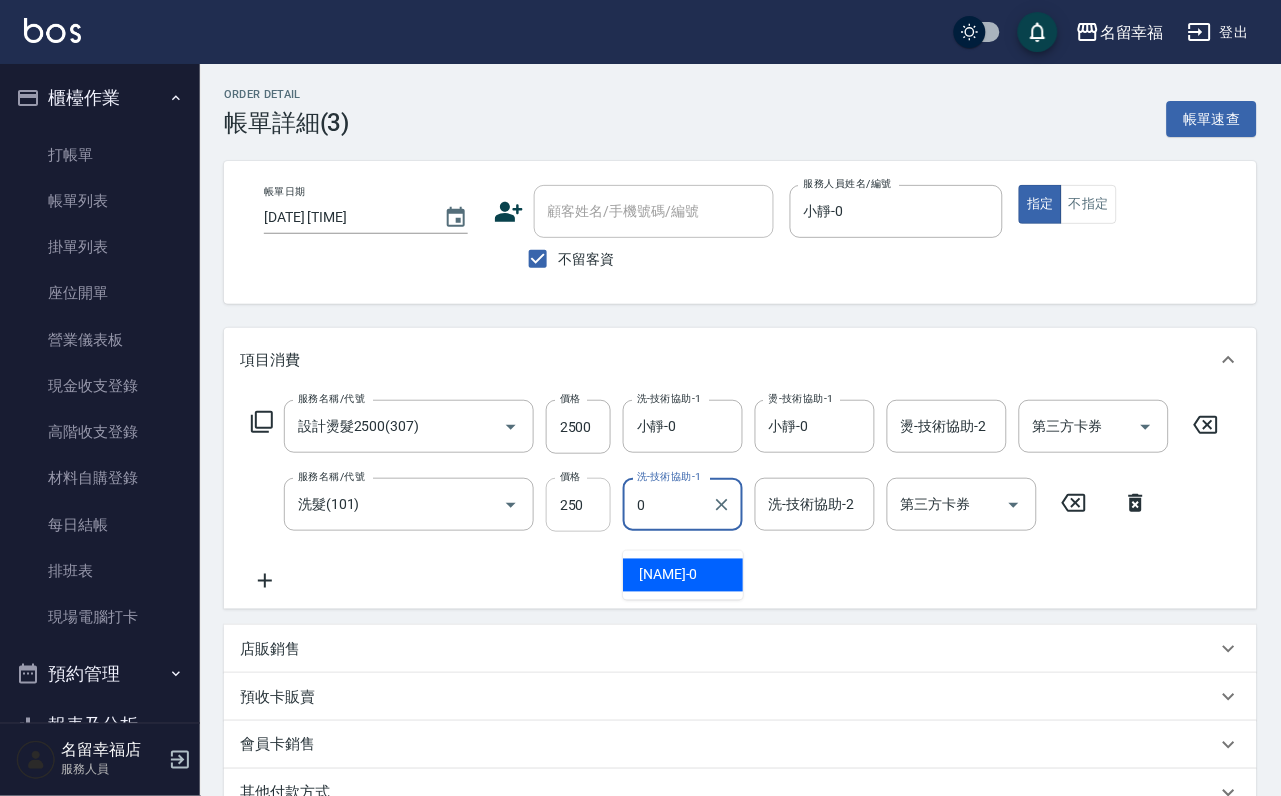 type on "小靜-0" 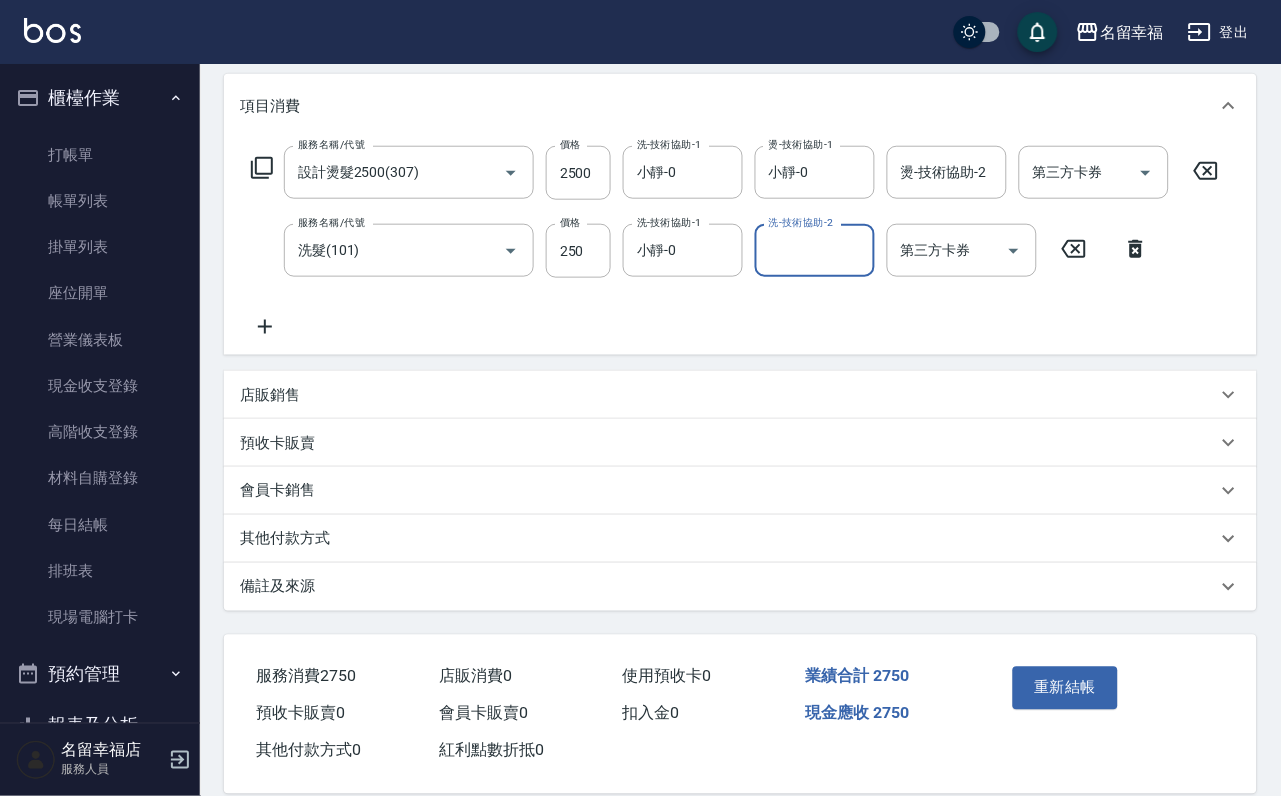 scroll, scrollTop: 381, scrollLeft: 0, axis: vertical 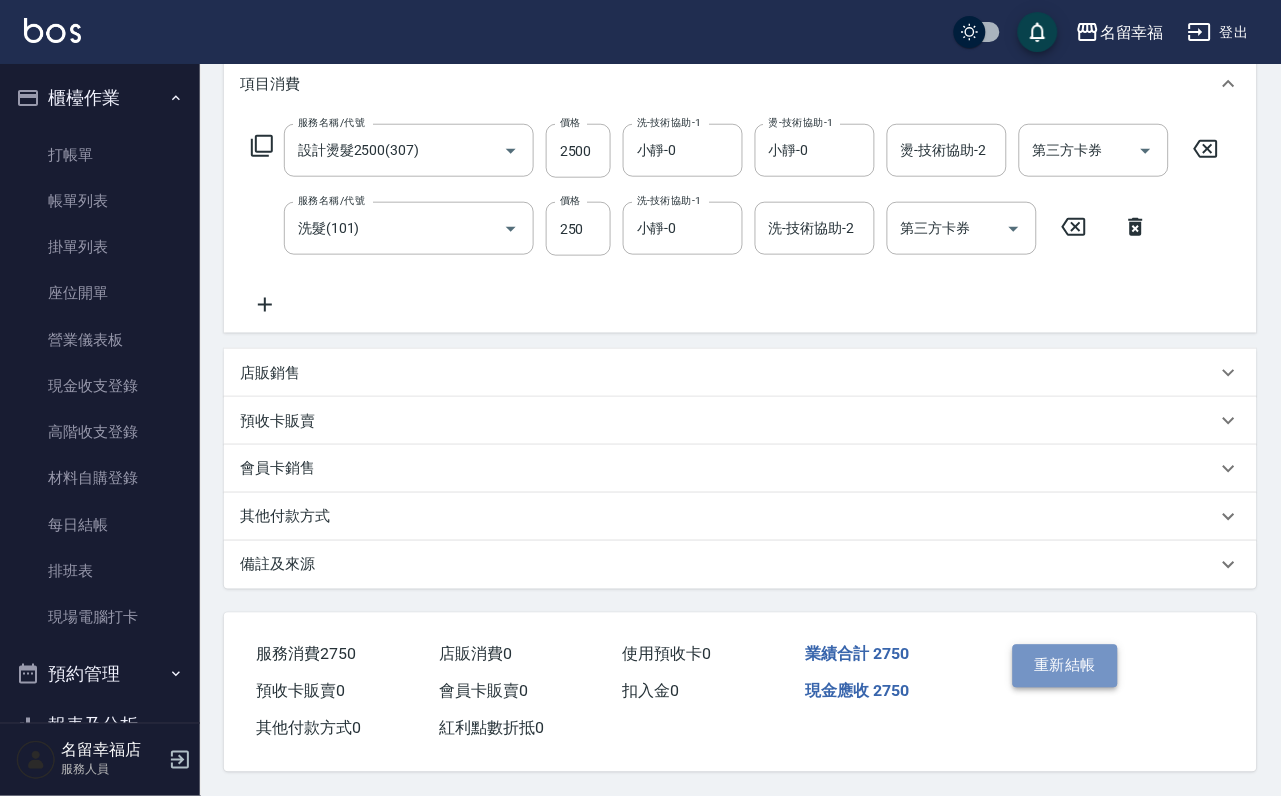 click on "重新結帳" at bounding box center (1066, 666) 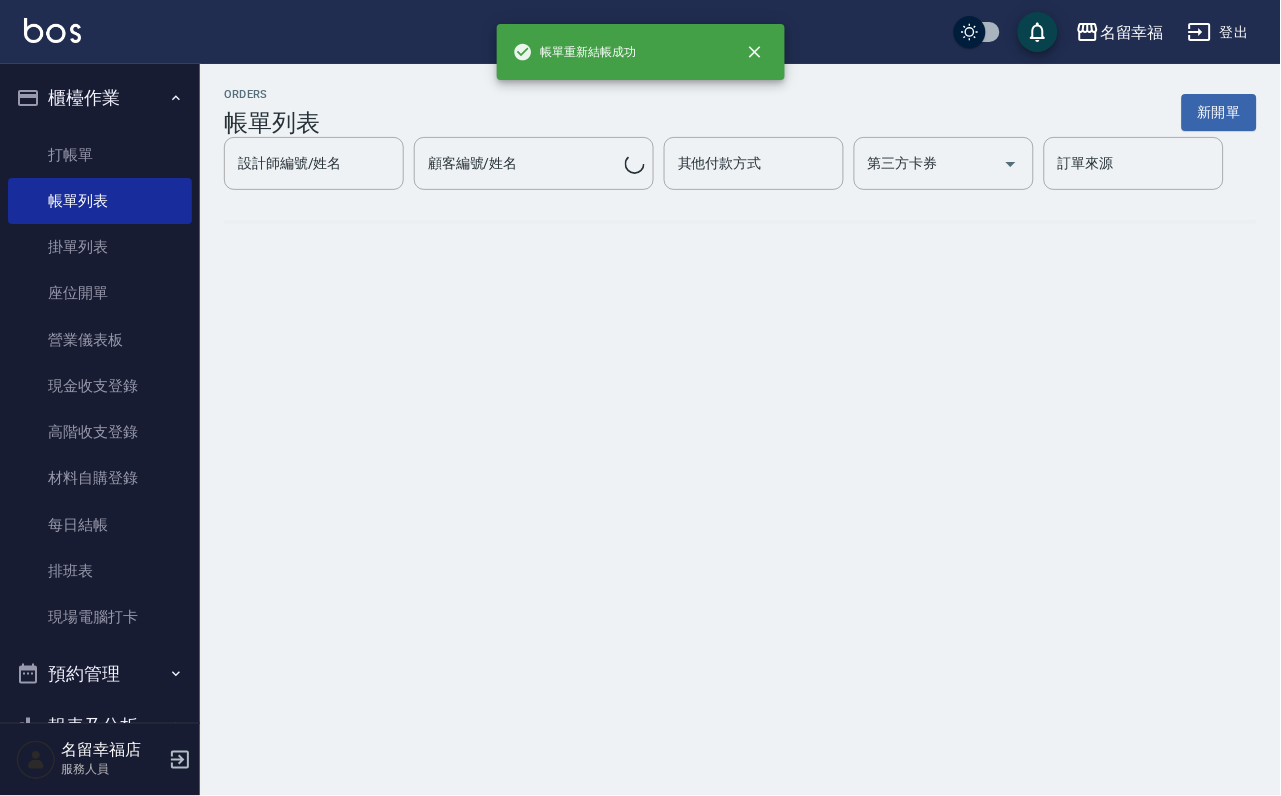 scroll, scrollTop: 0, scrollLeft: 0, axis: both 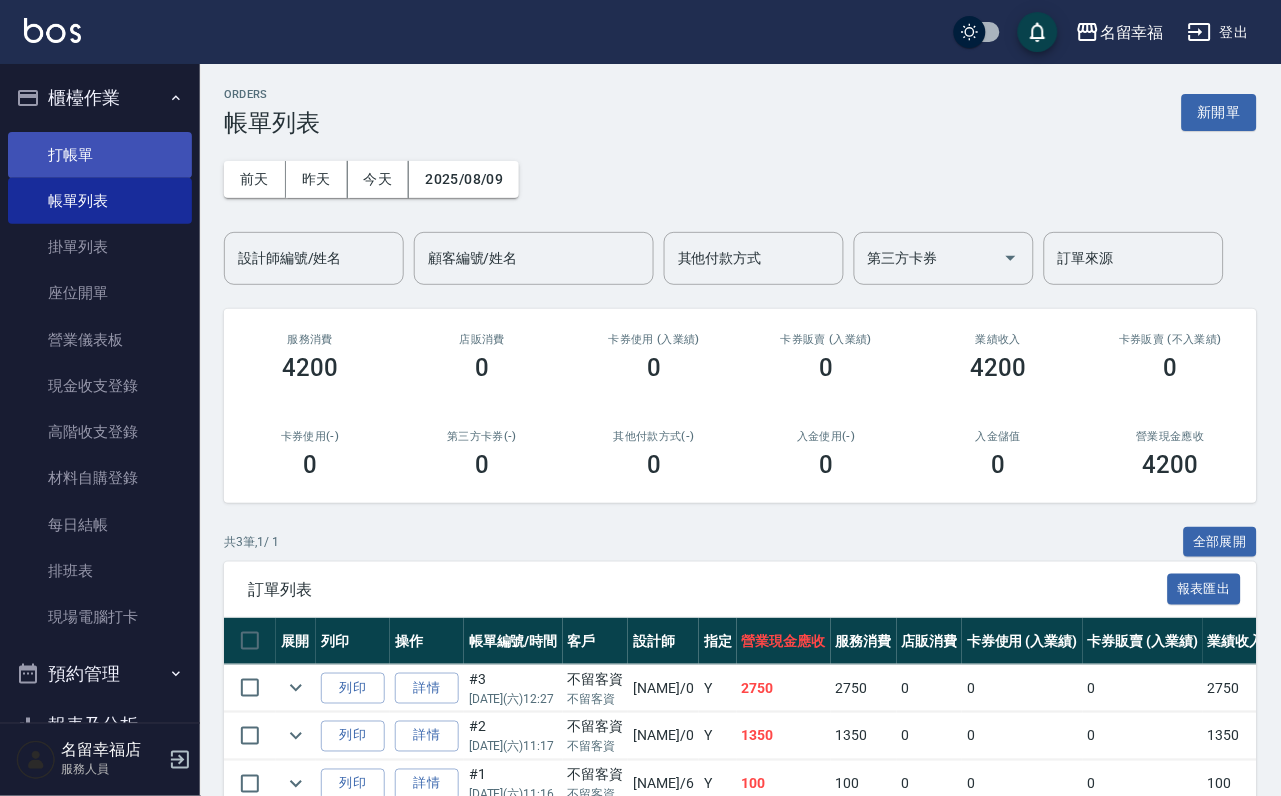 click on "打帳單" at bounding box center (100, 155) 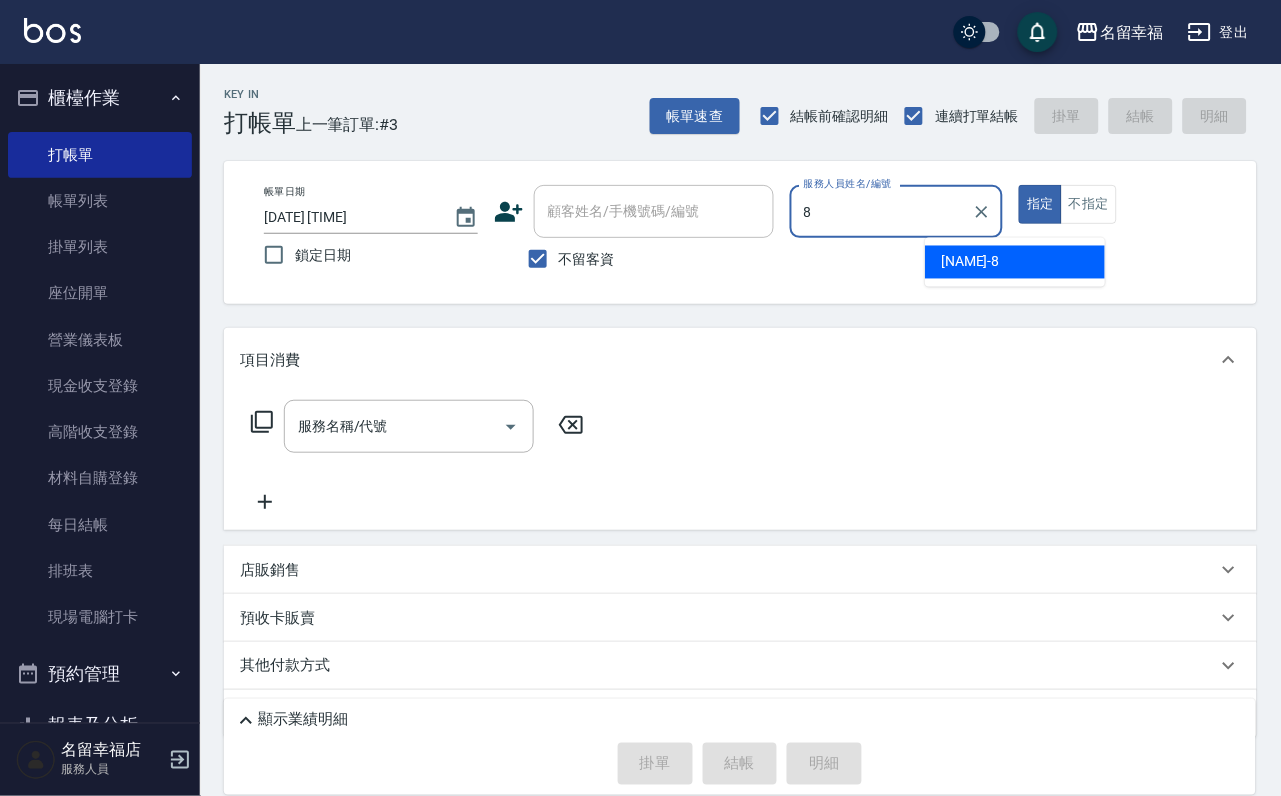type on "詩婷-8" 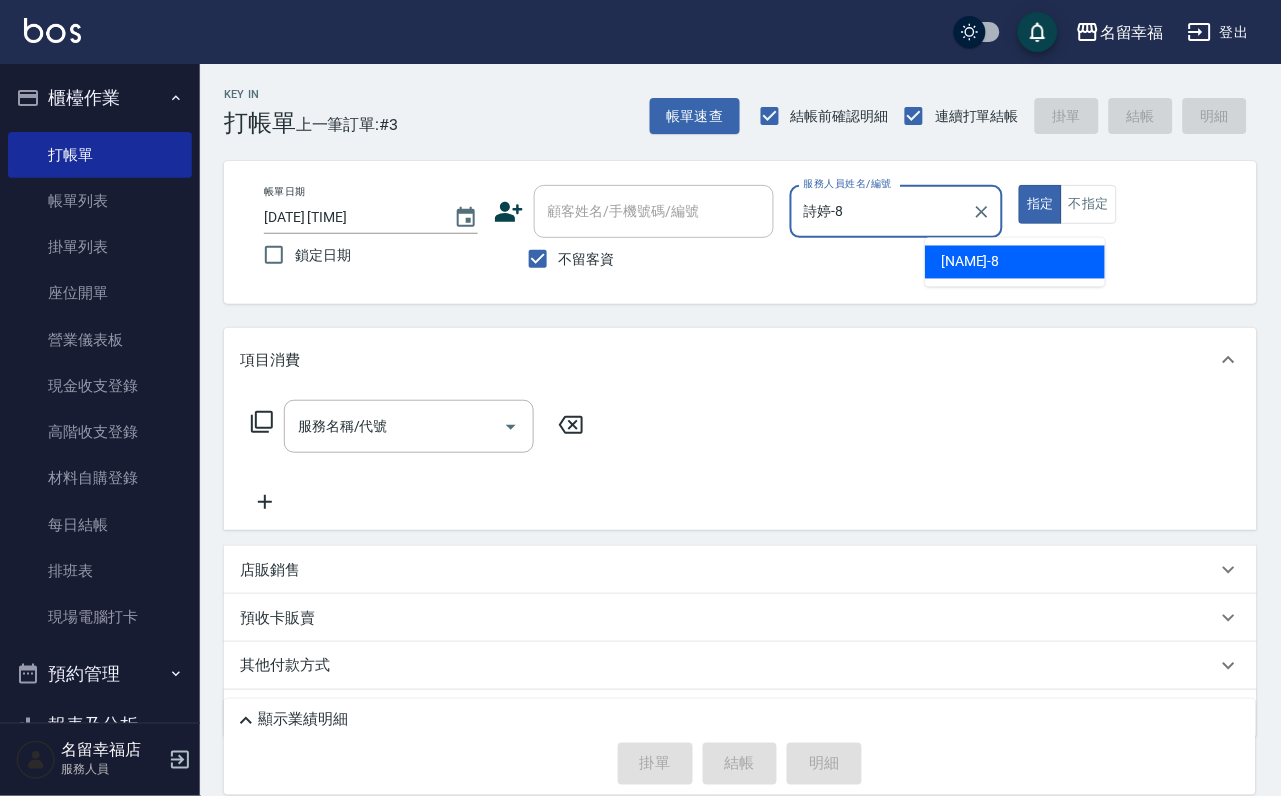 type on "true" 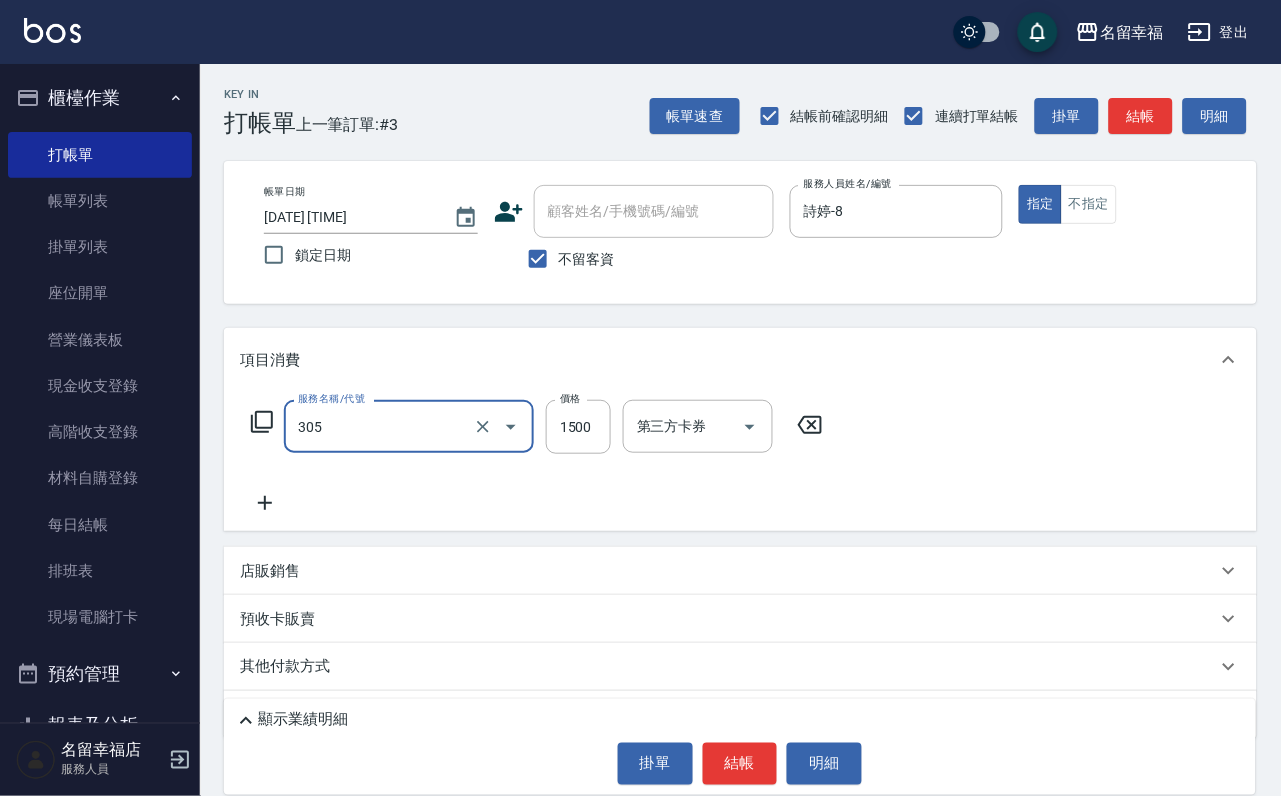 type on "設計燙髮1500(305)" 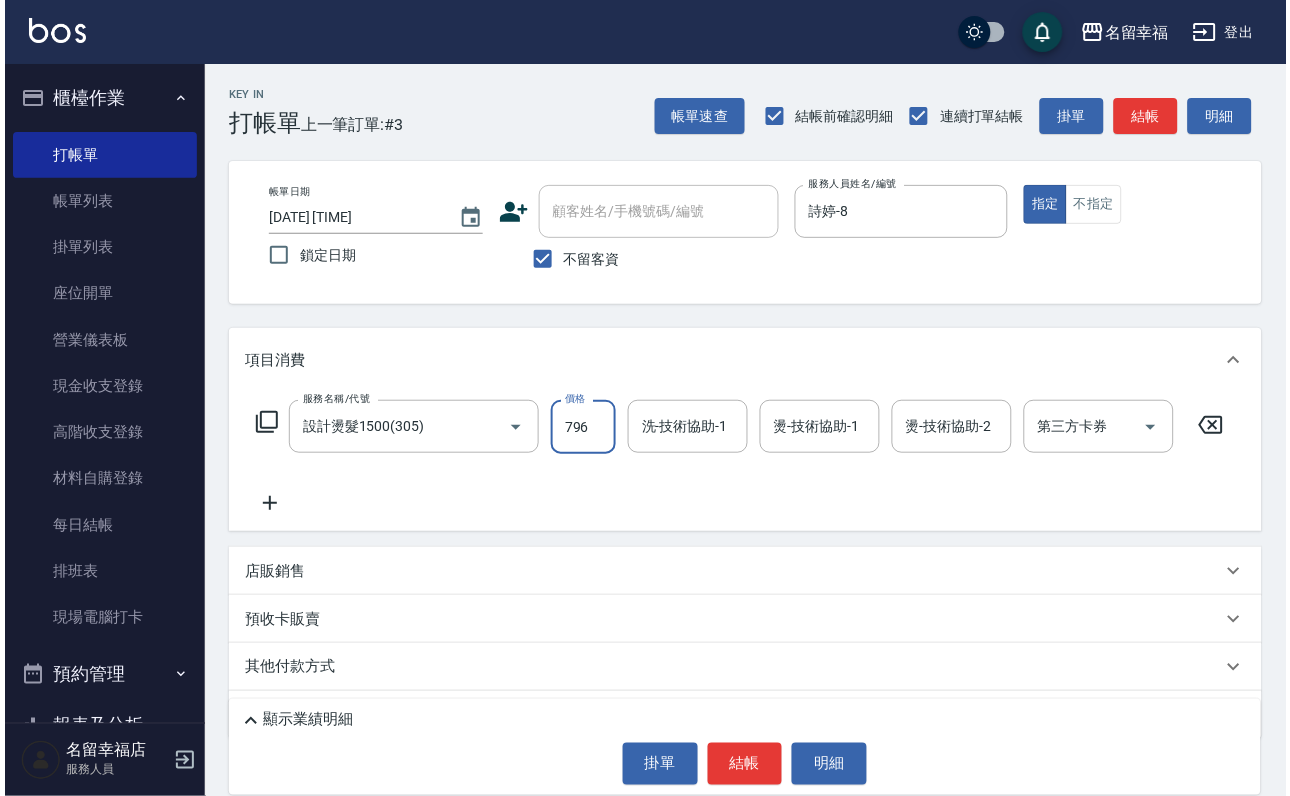 scroll, scrollTop: 0, scrollLeft: 0, axis: both 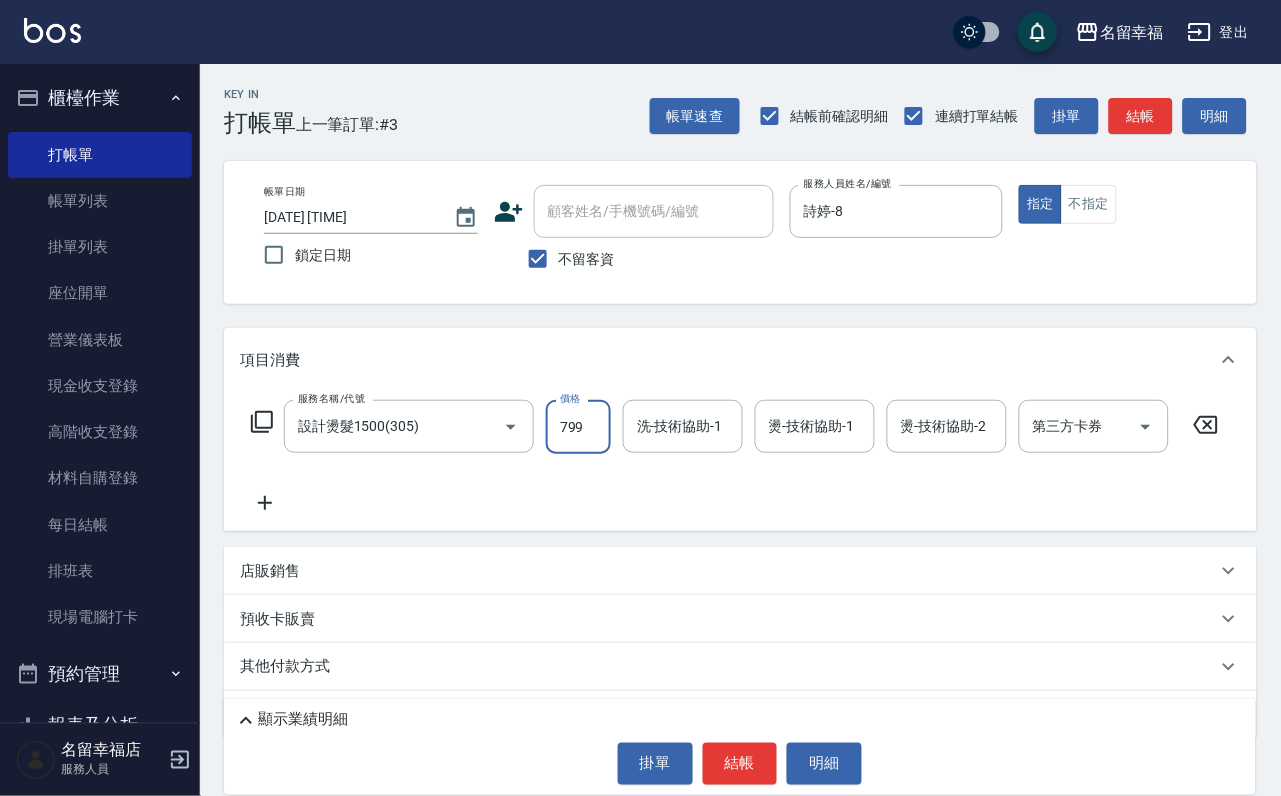 type on "799" 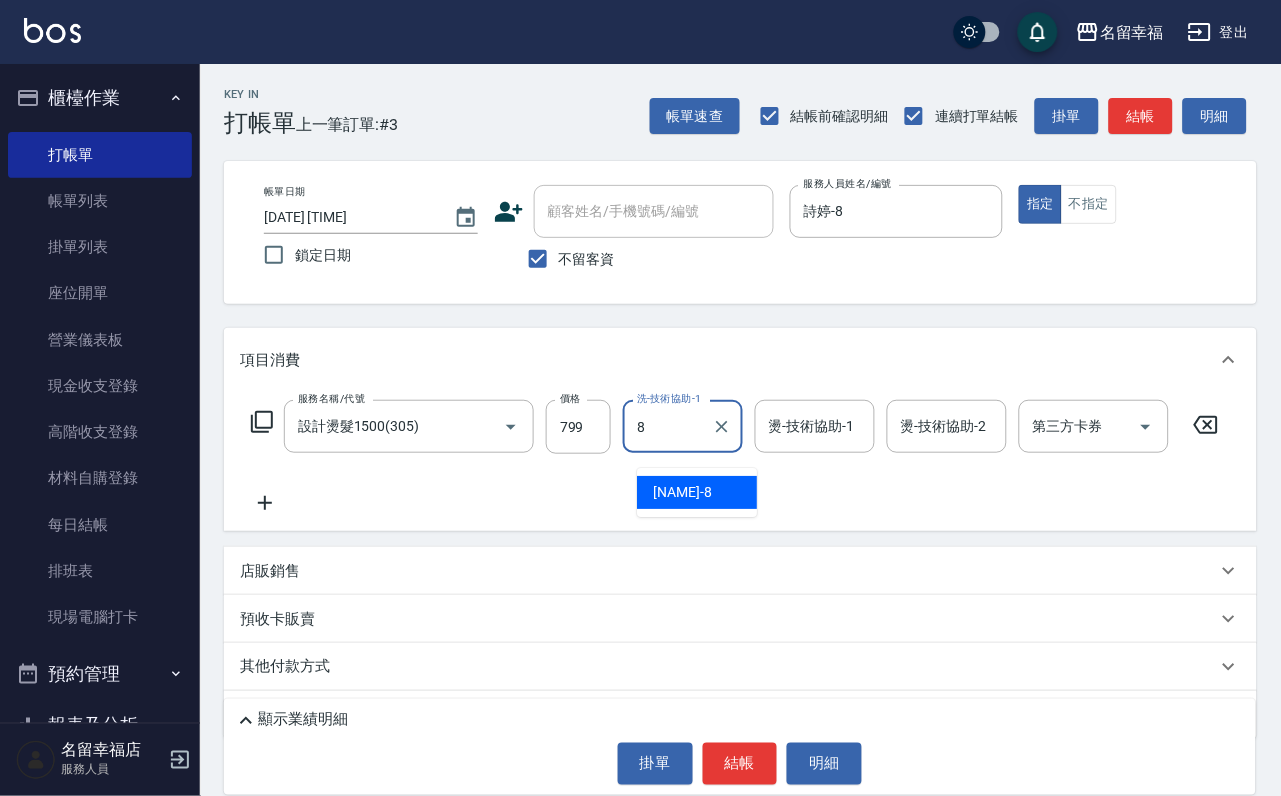 type on "詩婷-8" 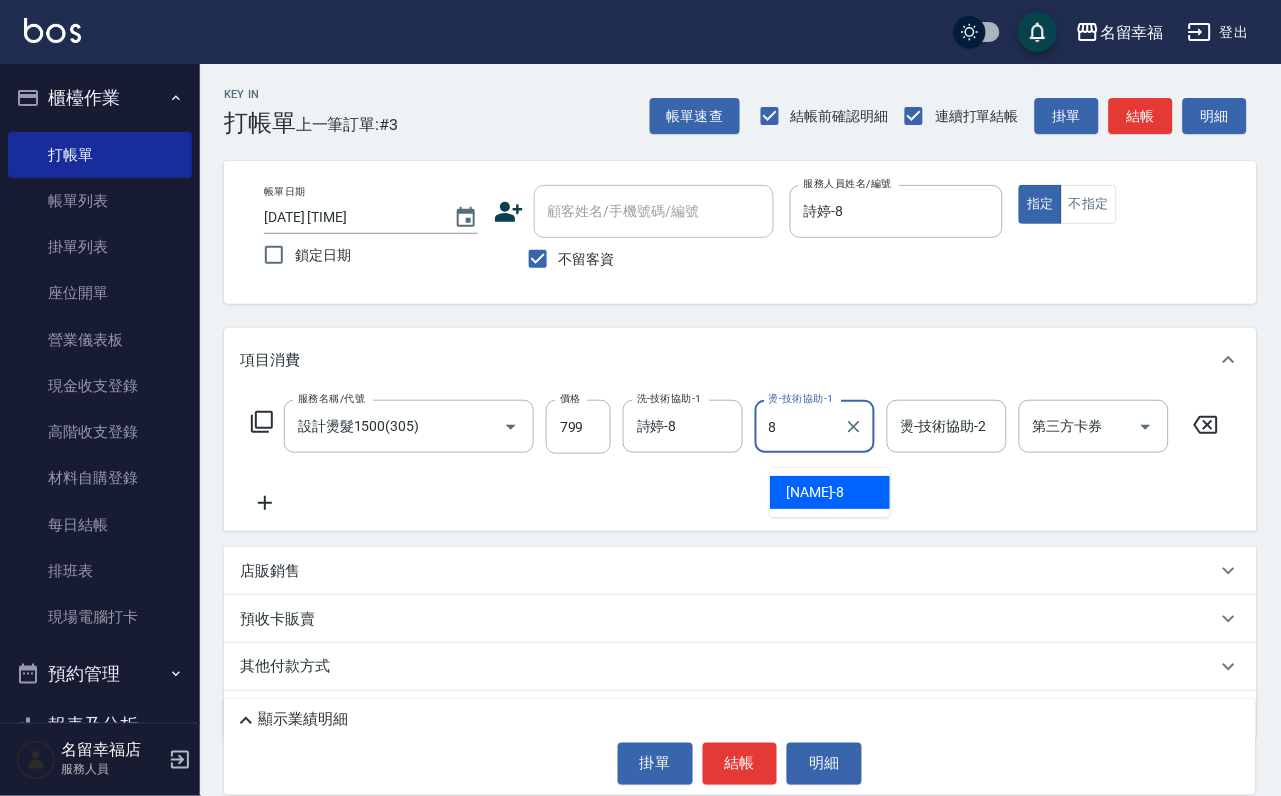 type on "詩婷-8" 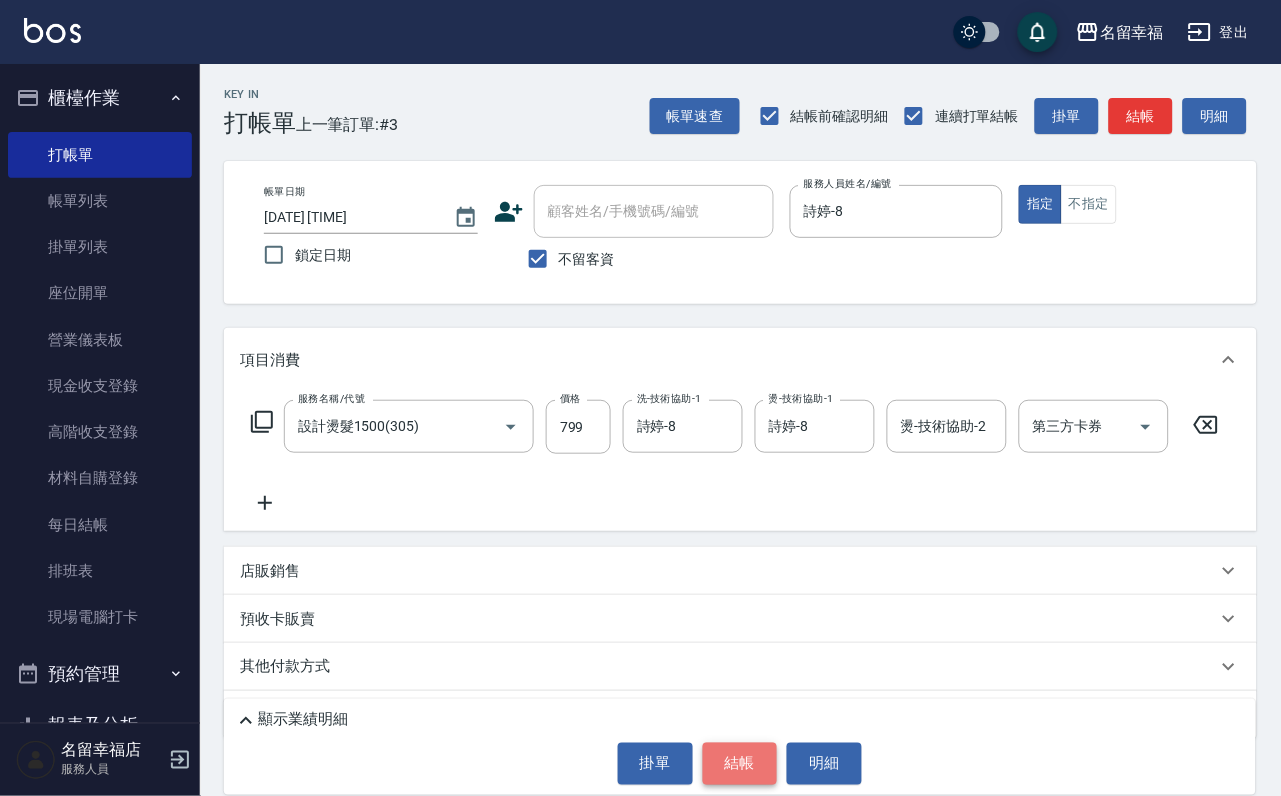 click on "結帳" at bounding box center [740, 764] 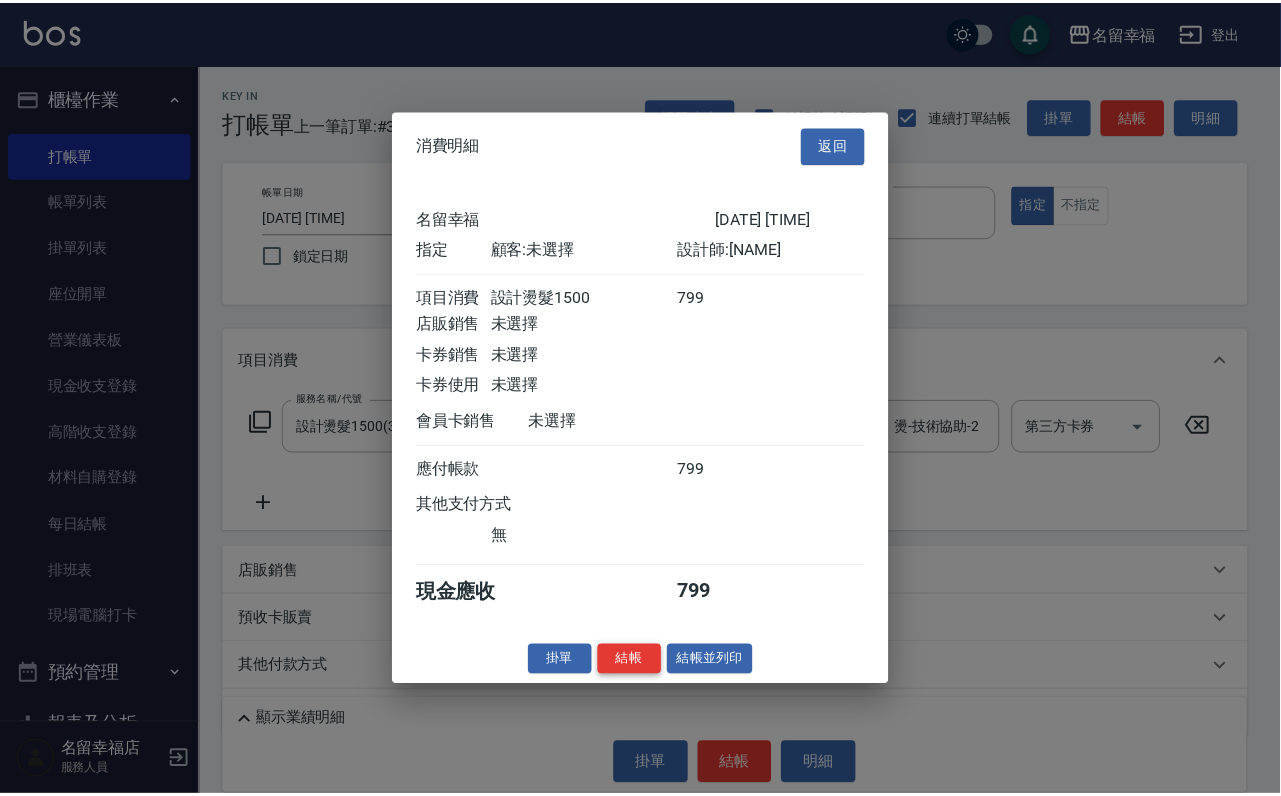 scroll, scrollTop: 247, scrollLeft: 0, axis: vertical 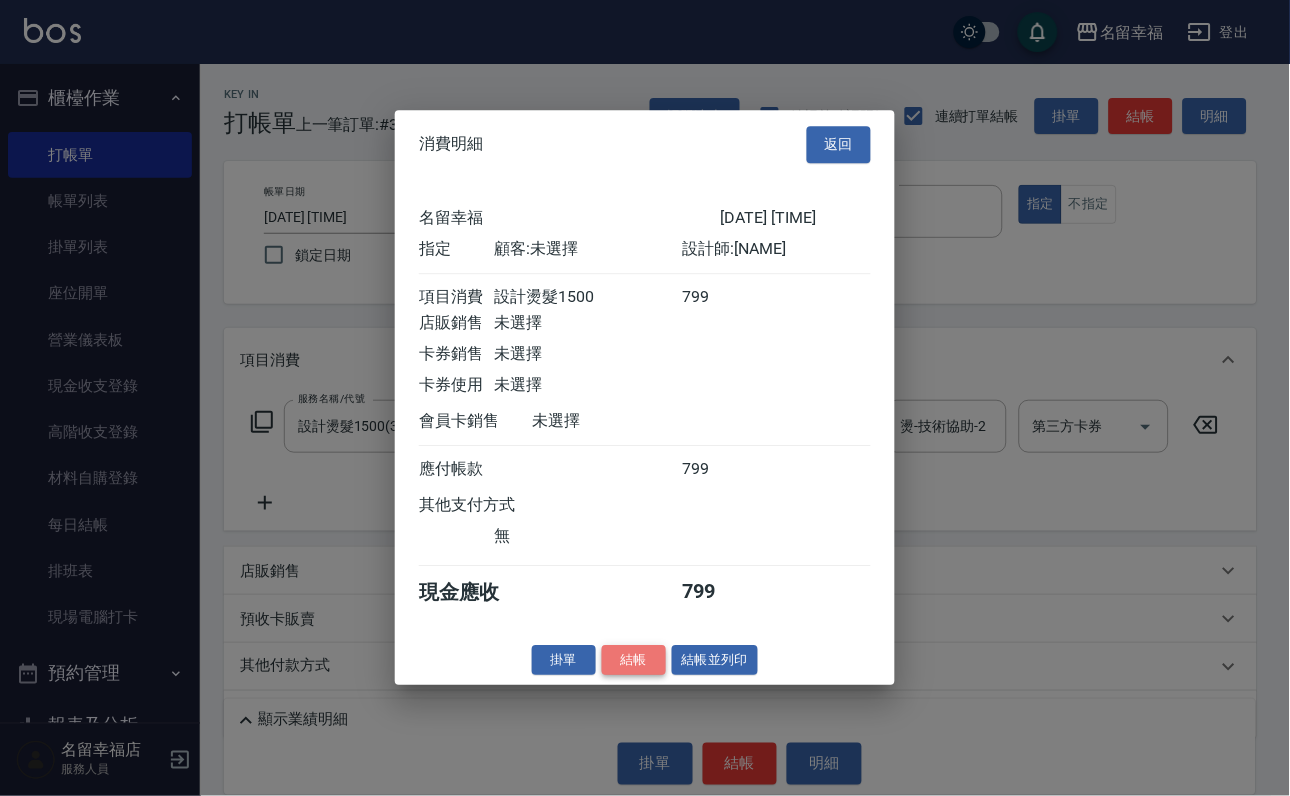 click on "結帳" at bounding box center (634, 660) 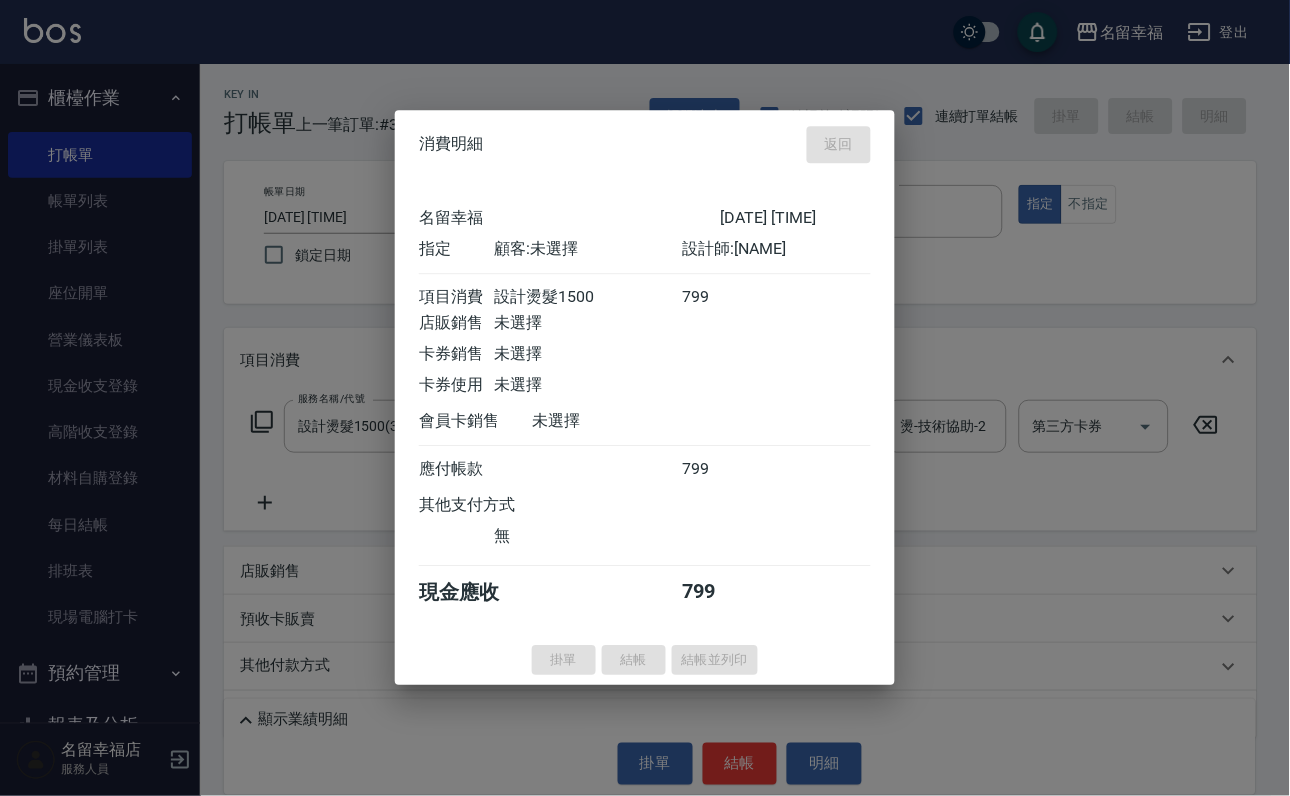 type 